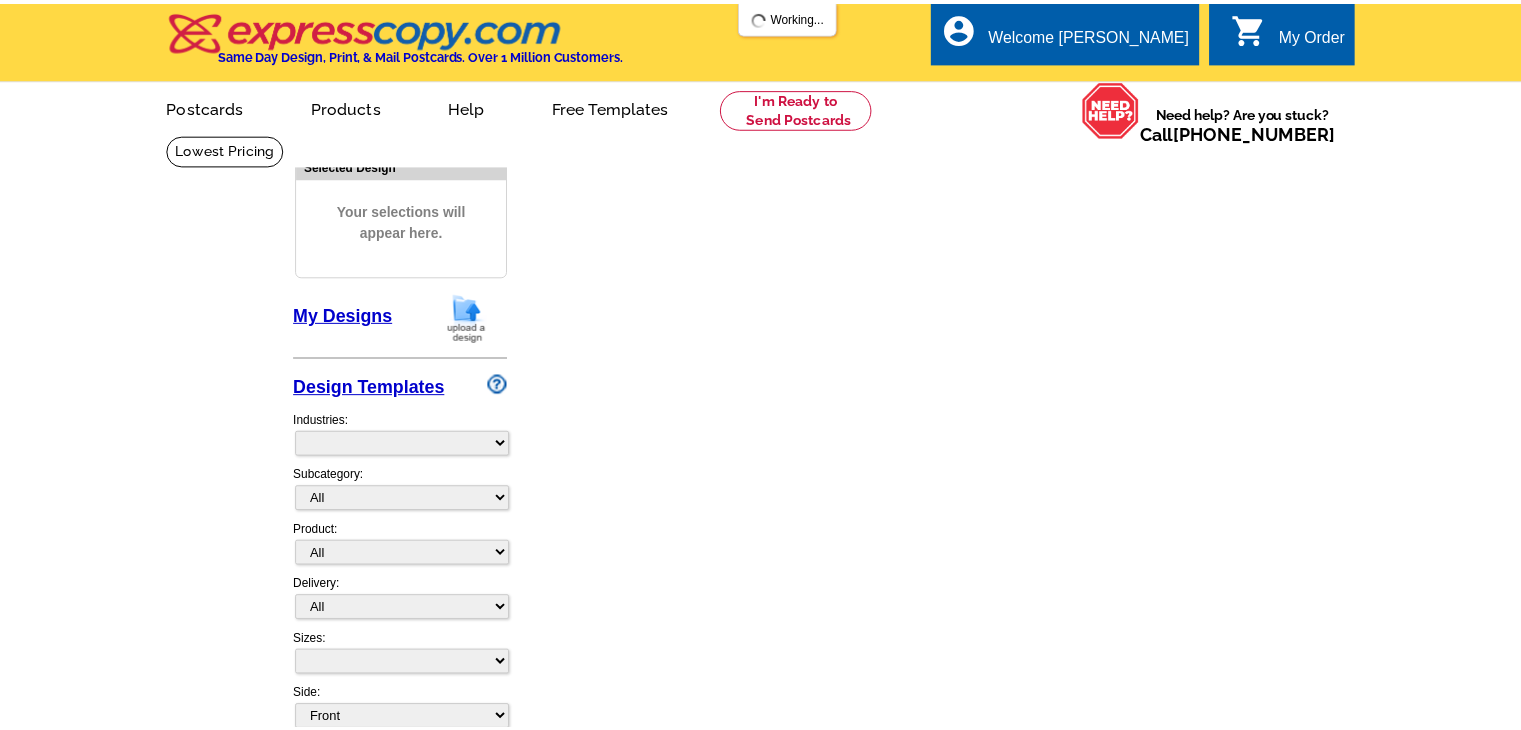 scroll, scrollTop: 0, scrollLeft: 0, axis: both 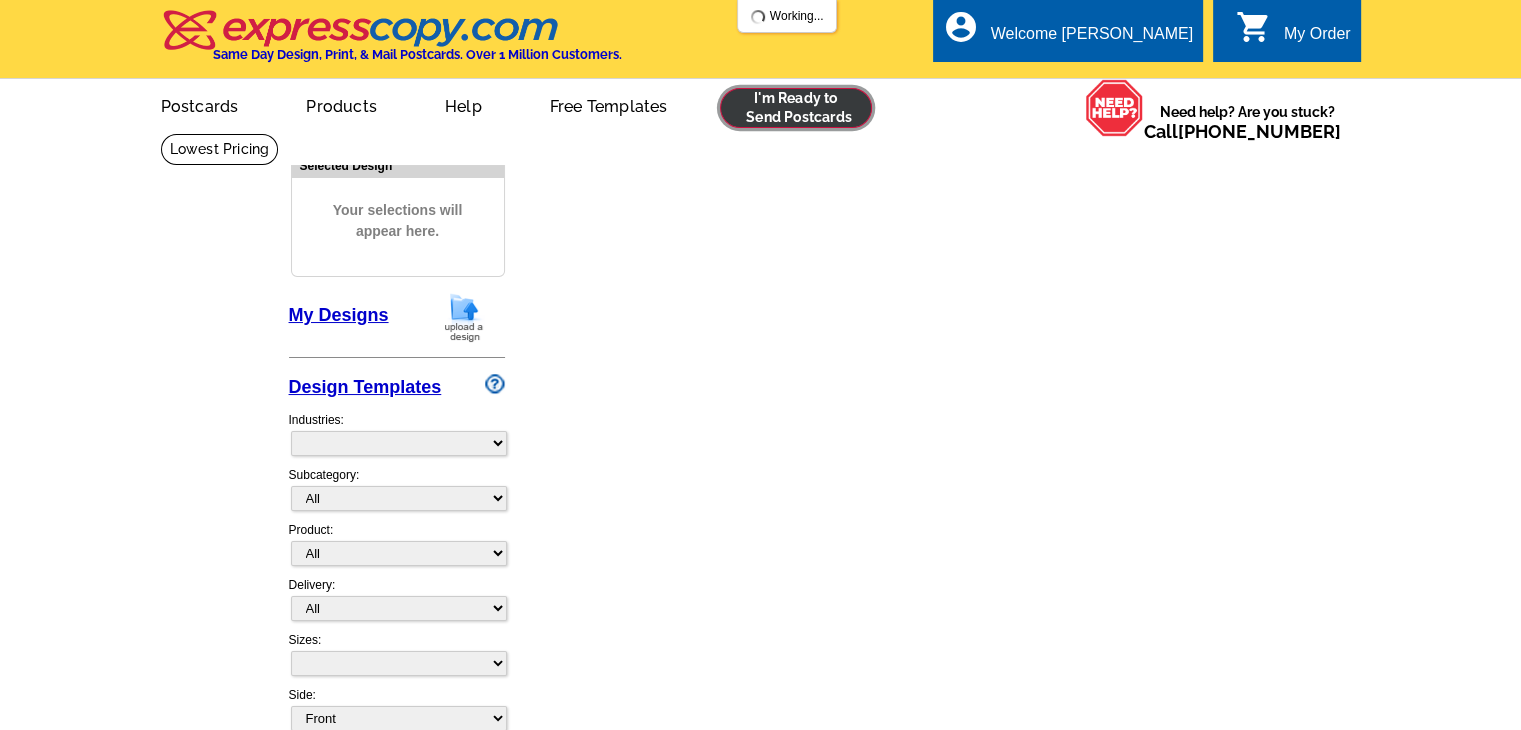 click at bounding box center [796, 108] 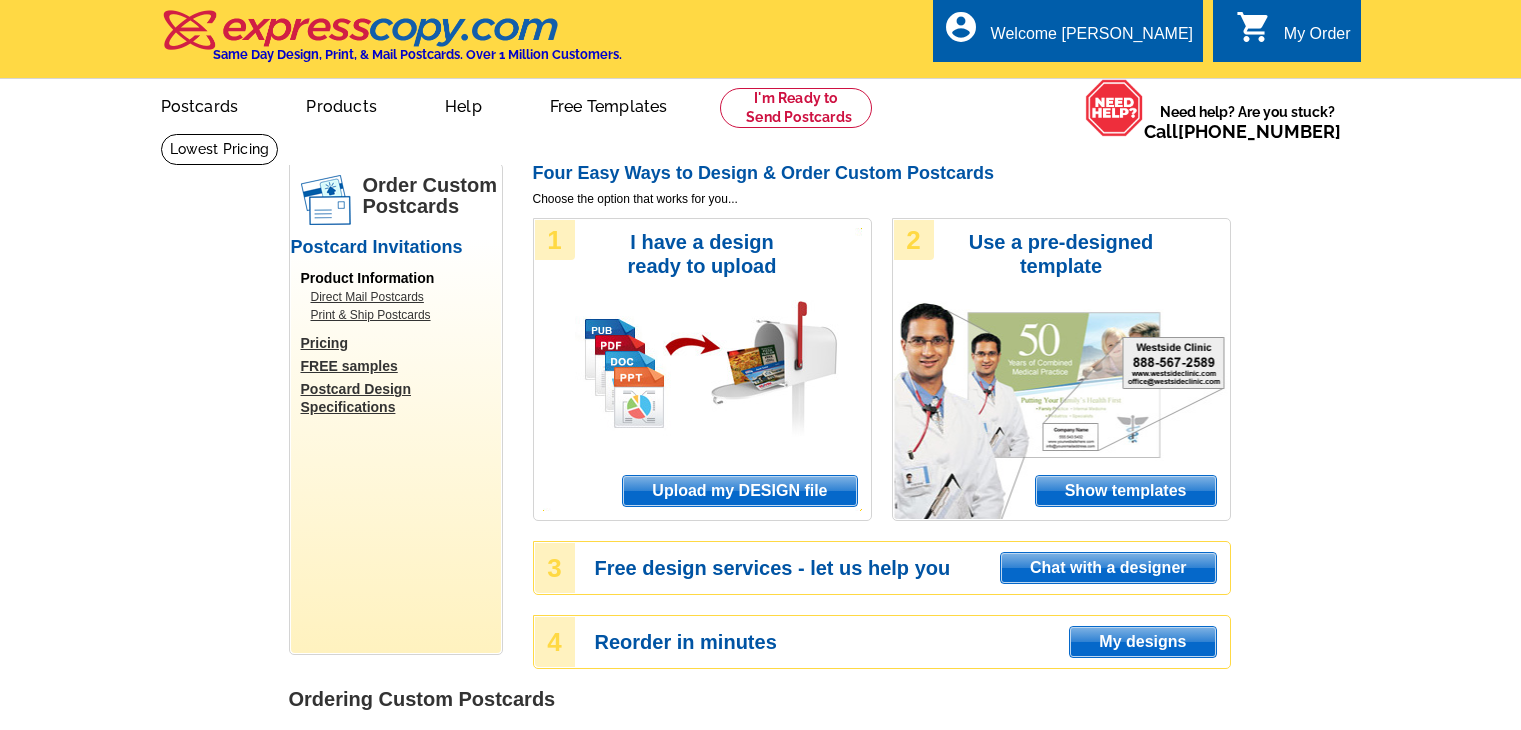 scroll, scrollTop: 0, scrollLeft: 0, axis: both 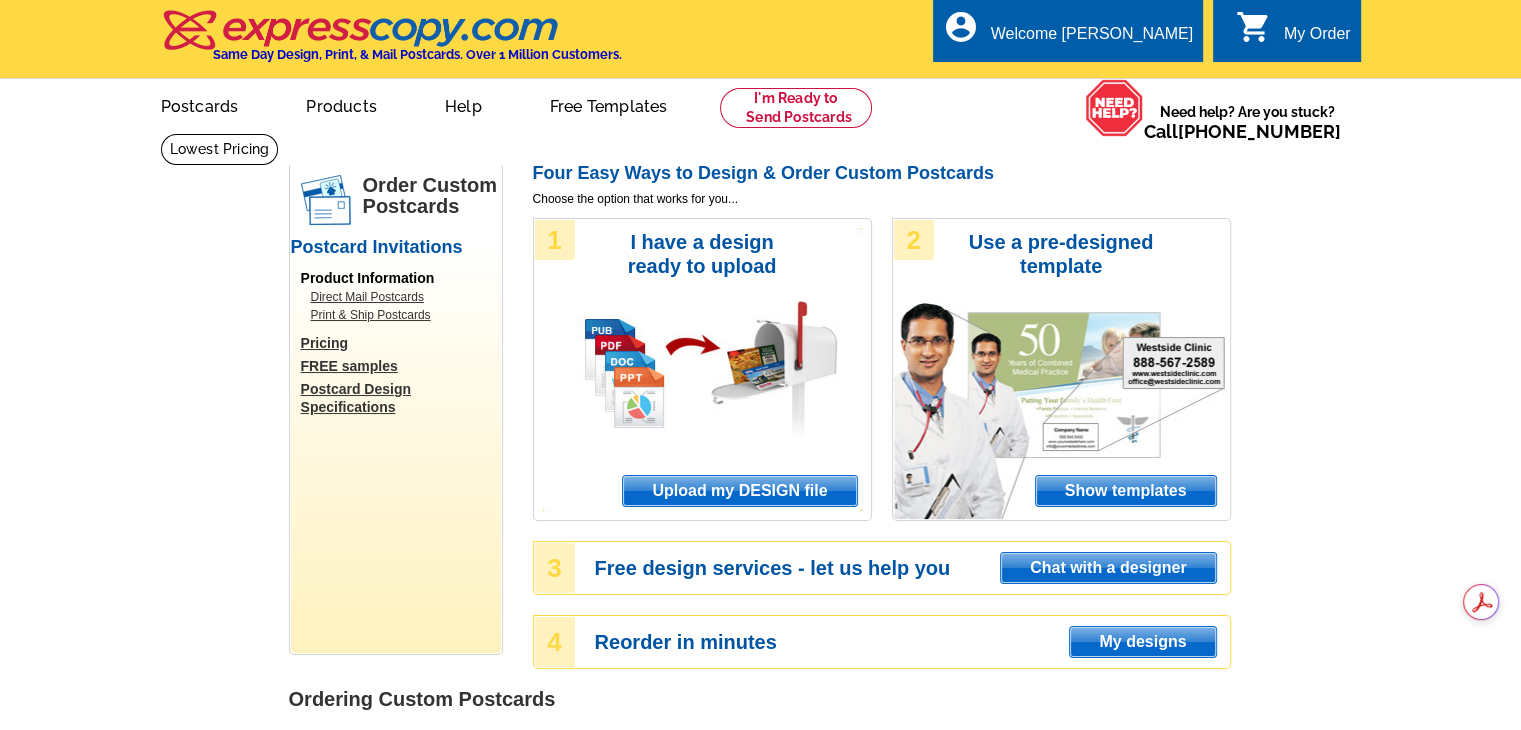click on "Upload my DESIGN file" at bounding box center [739, 491] 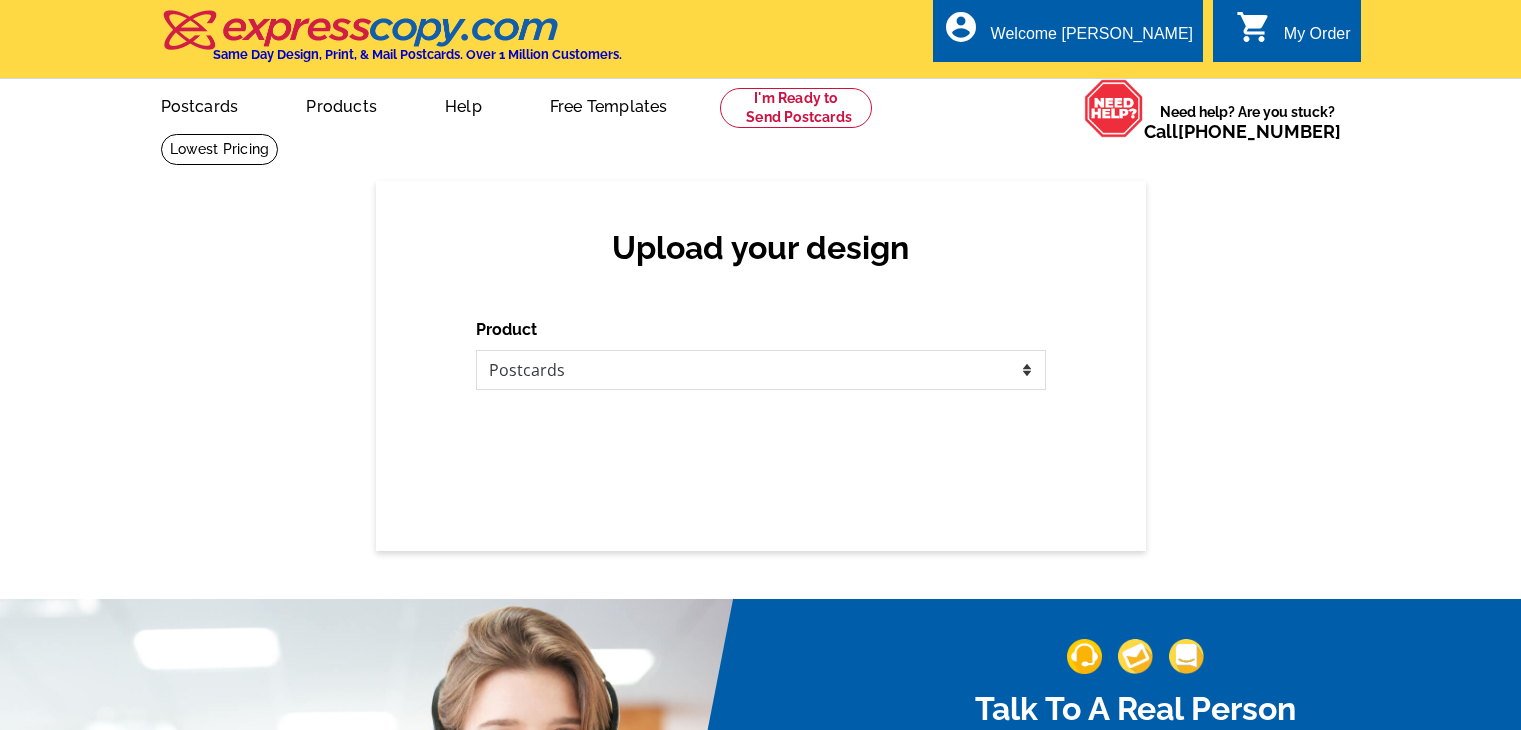 scroll, scrollTop: 0, scrollLeft: 0, axis: both 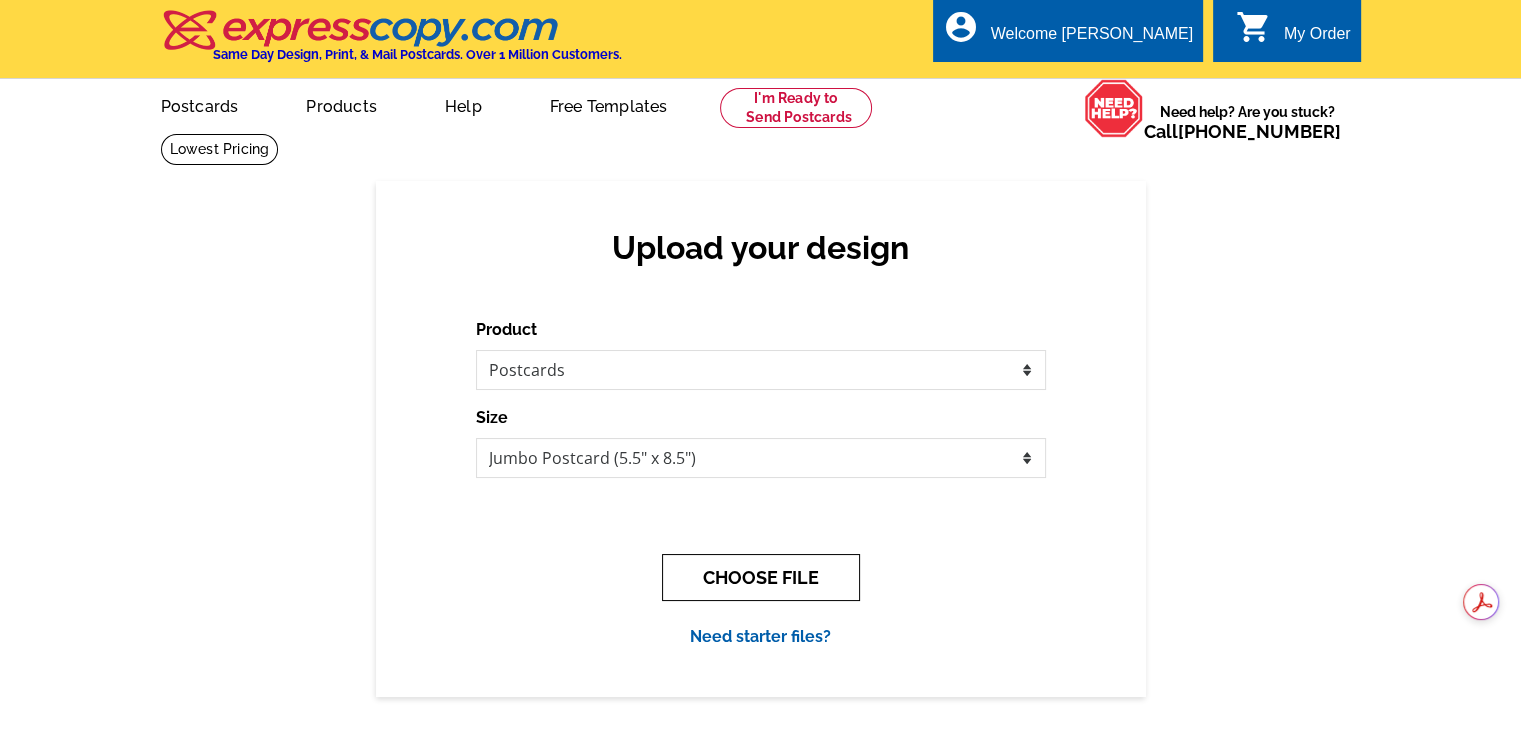 click on "CHOOSE FILE" at bounding box center [761, 577] 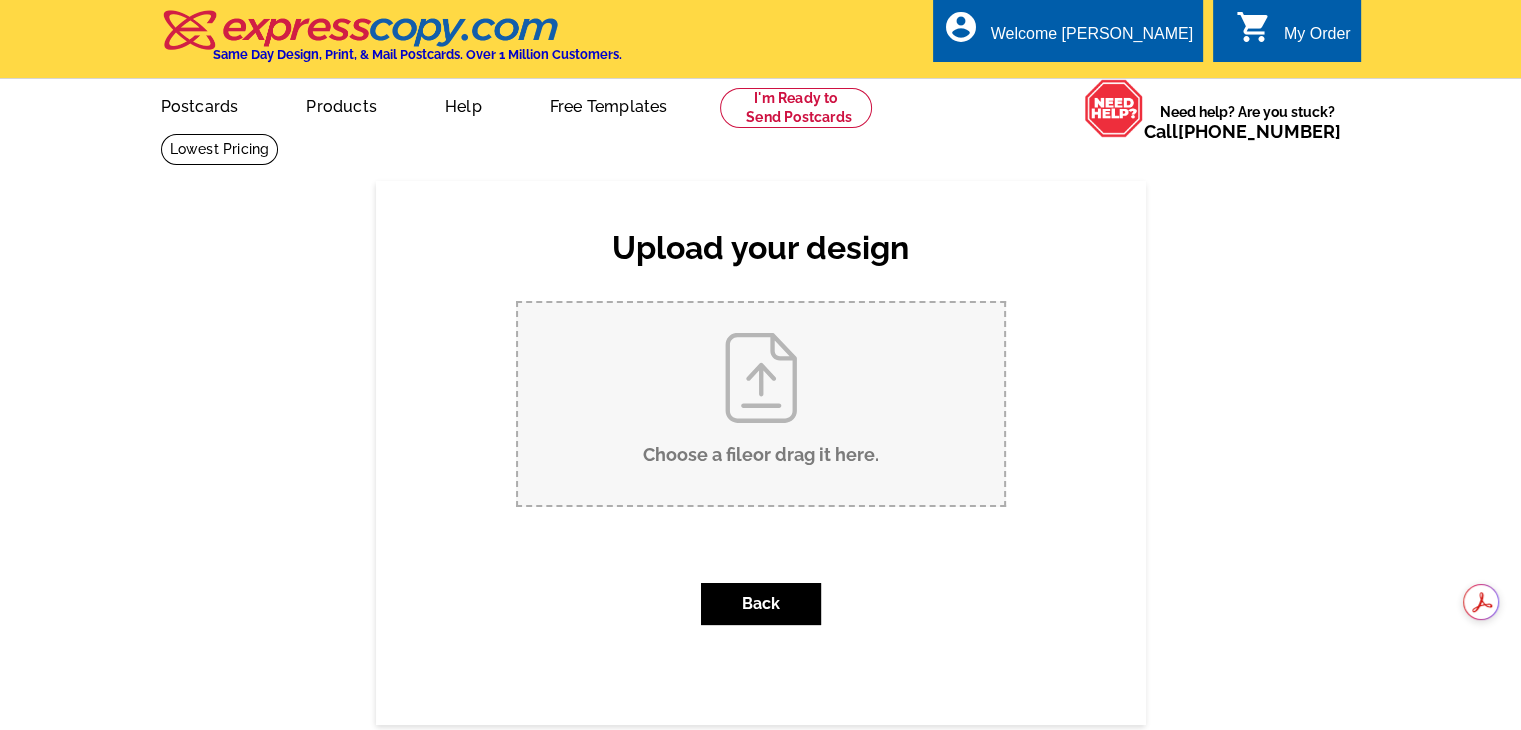 click on "Choose a file  or drag it here ." at bounding box center [761, 404] 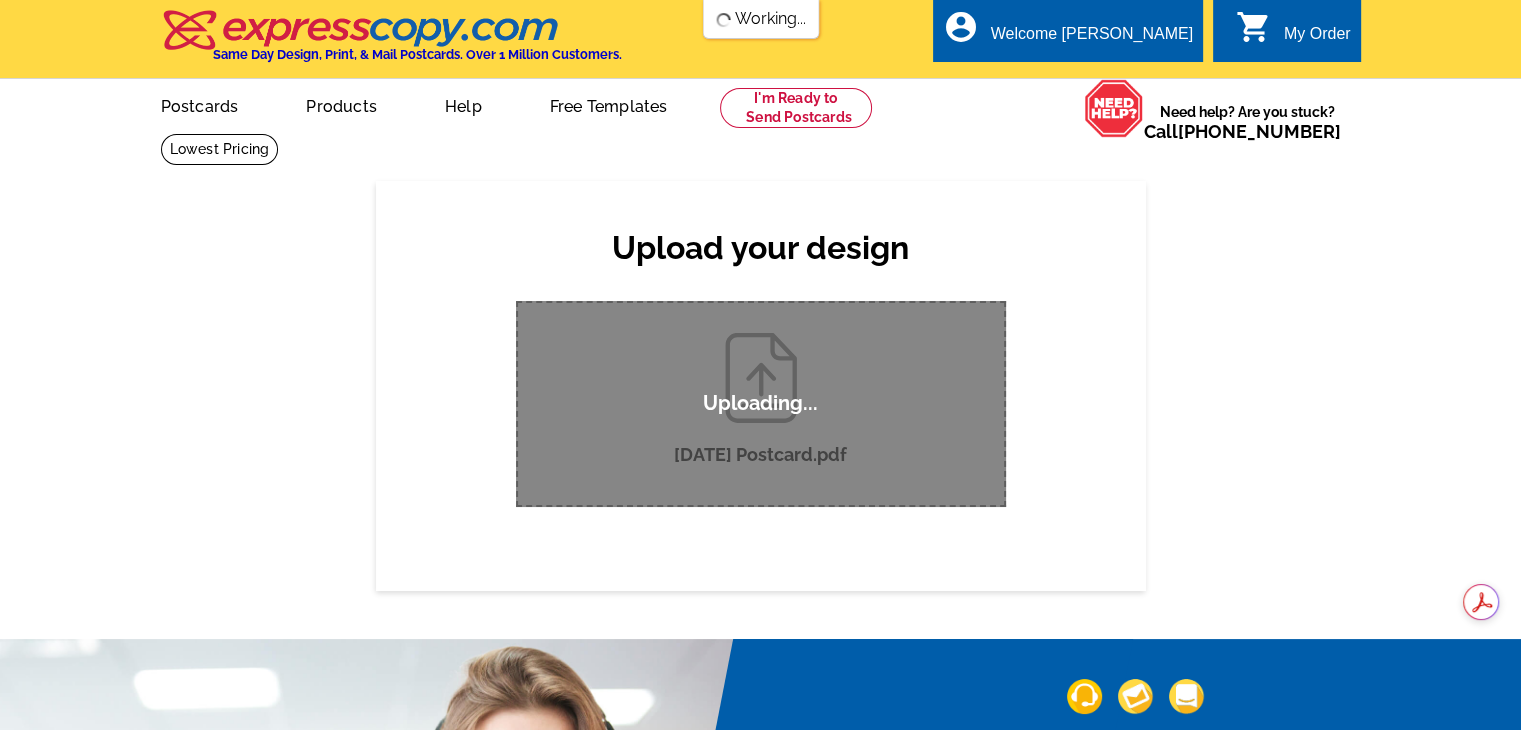 scroll, scrollTop: 0, scrollLeft: 0, axis: both 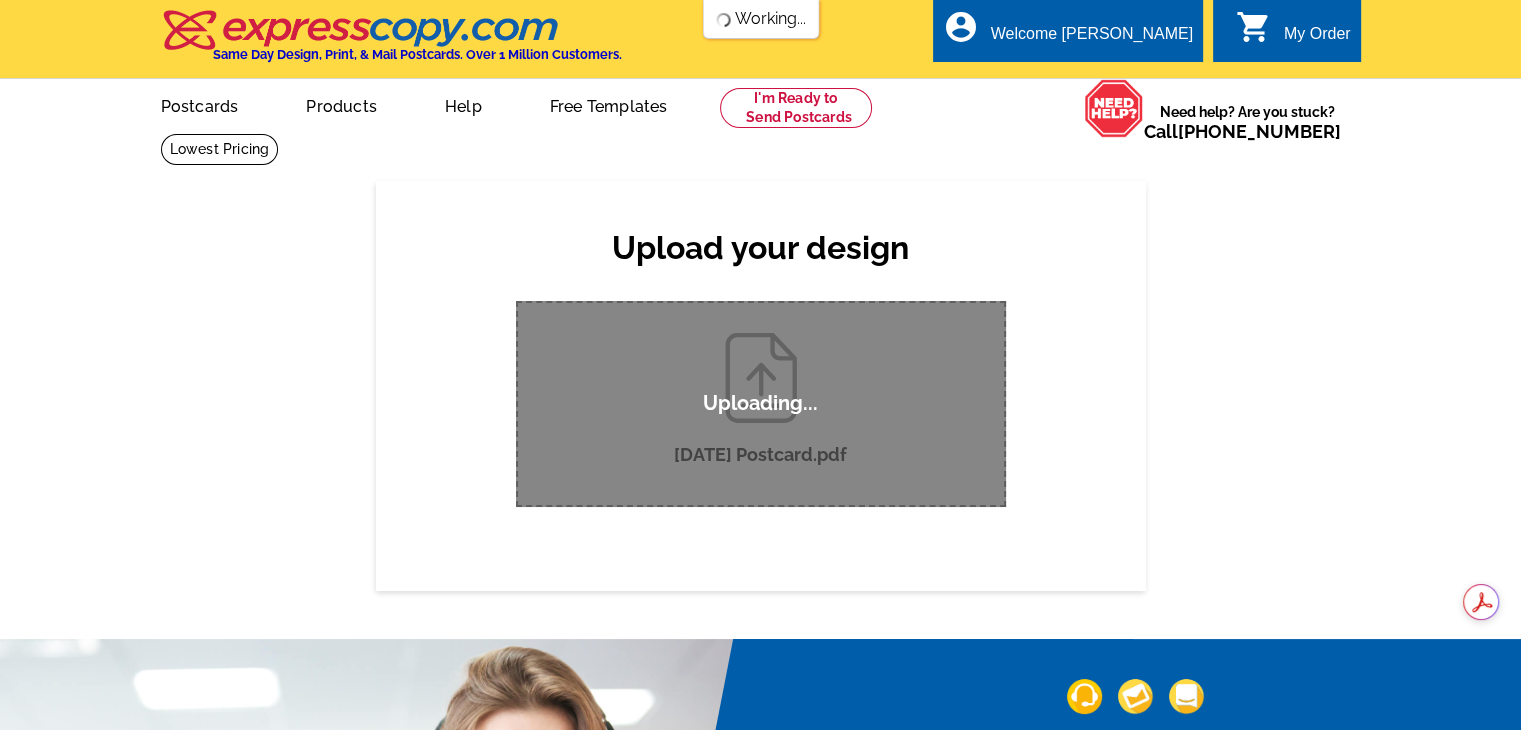type 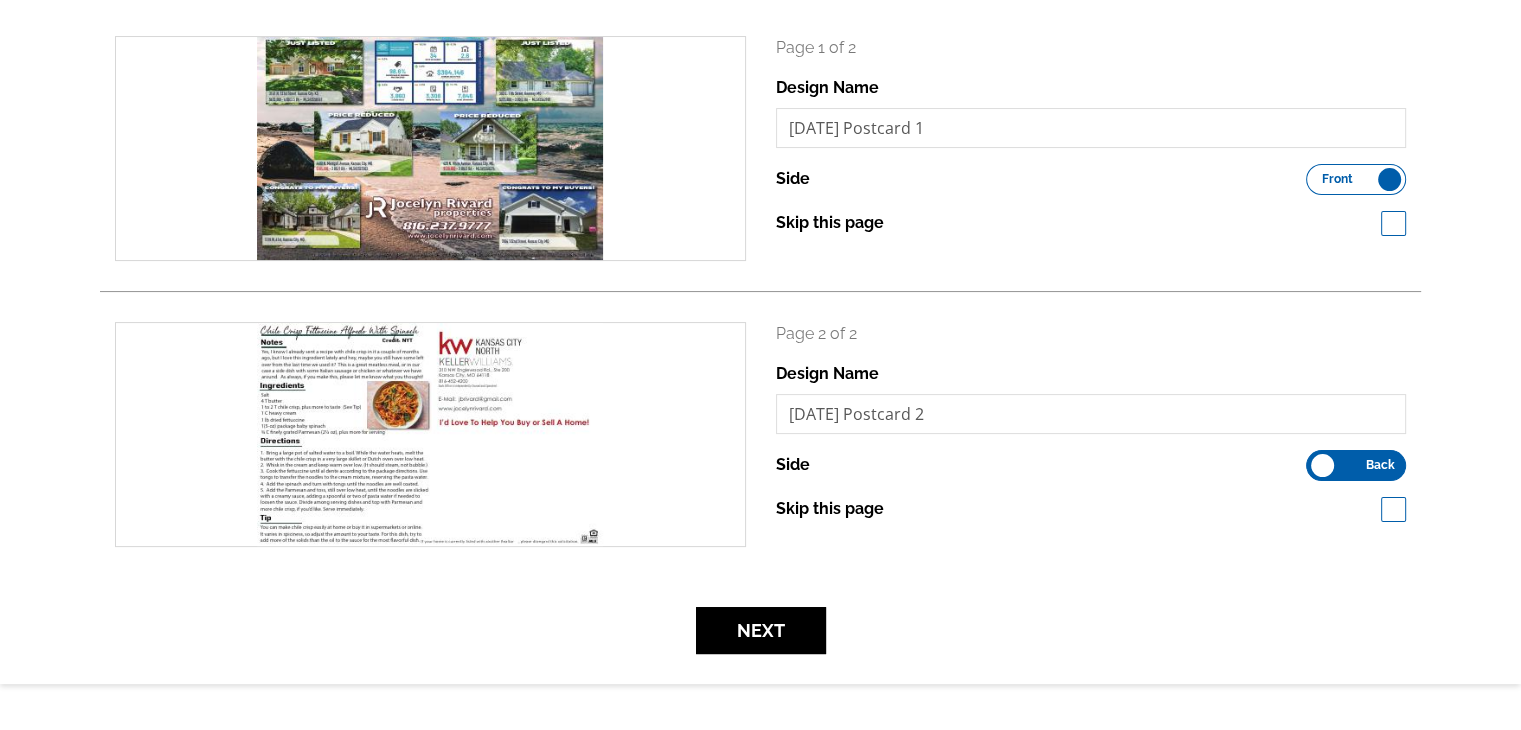 scroll, scrollTop: 400, scrollLeft: 0, axis: vertical 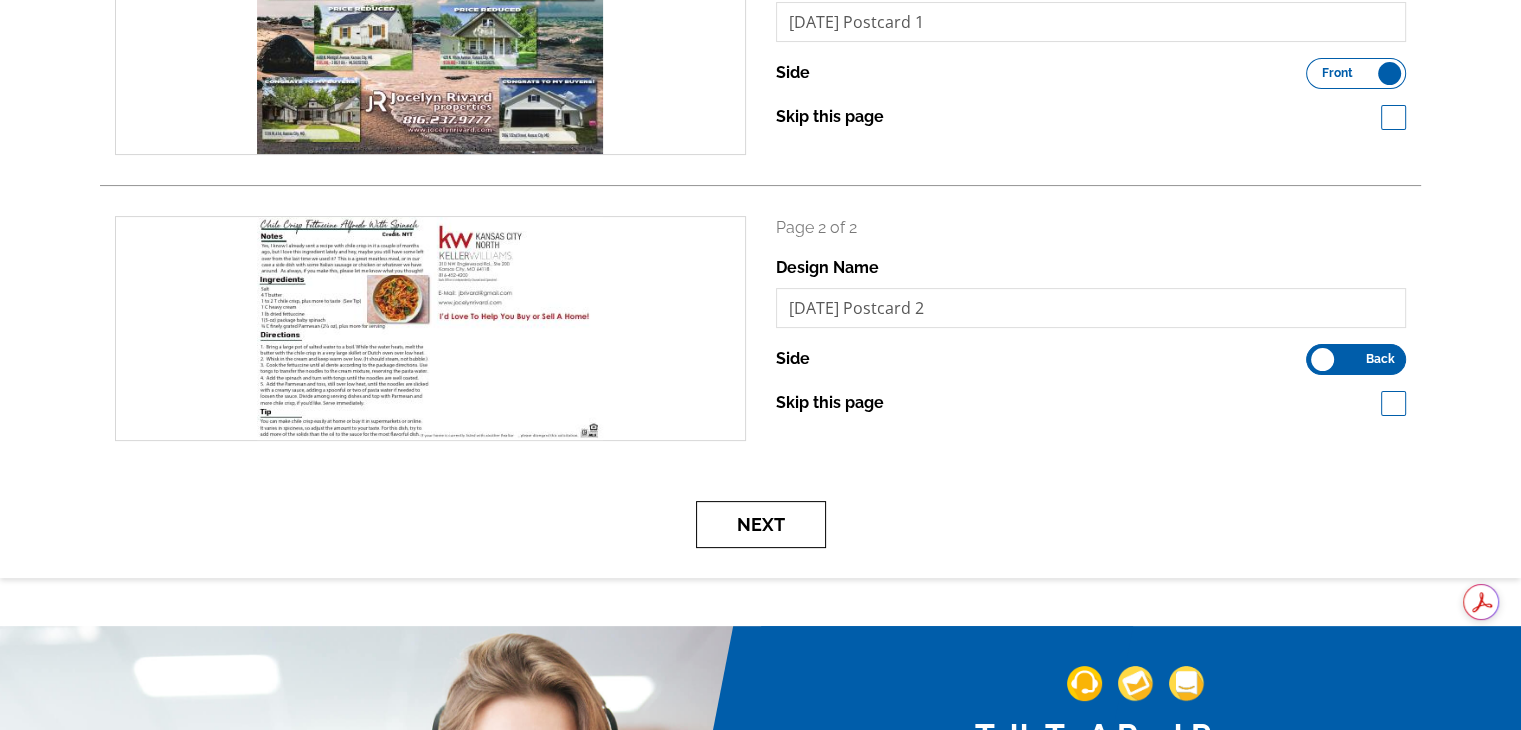 click on "Next" at bounding box center (761, 524) 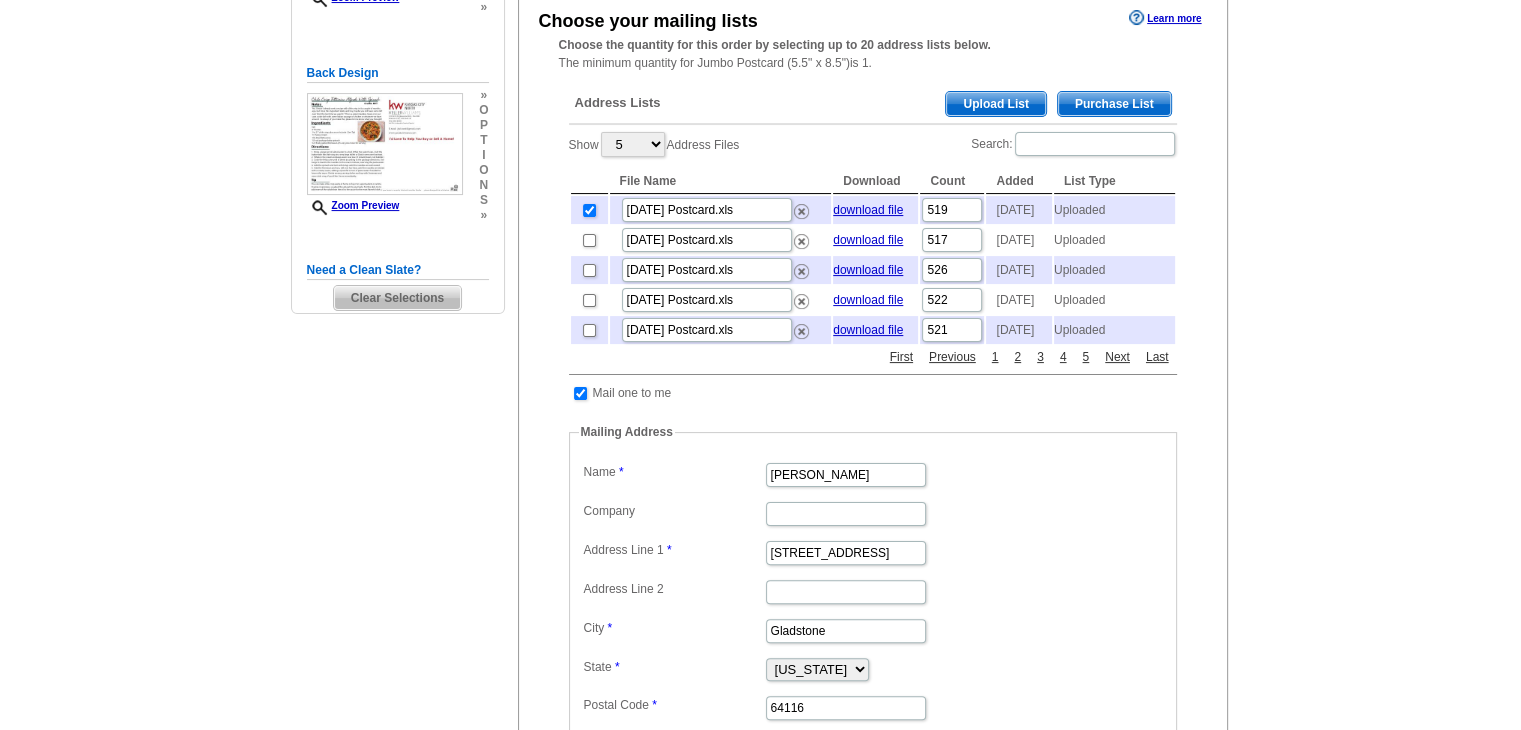 scroll, scrollTop: 400, scrollLeft: 0, axis: vertical 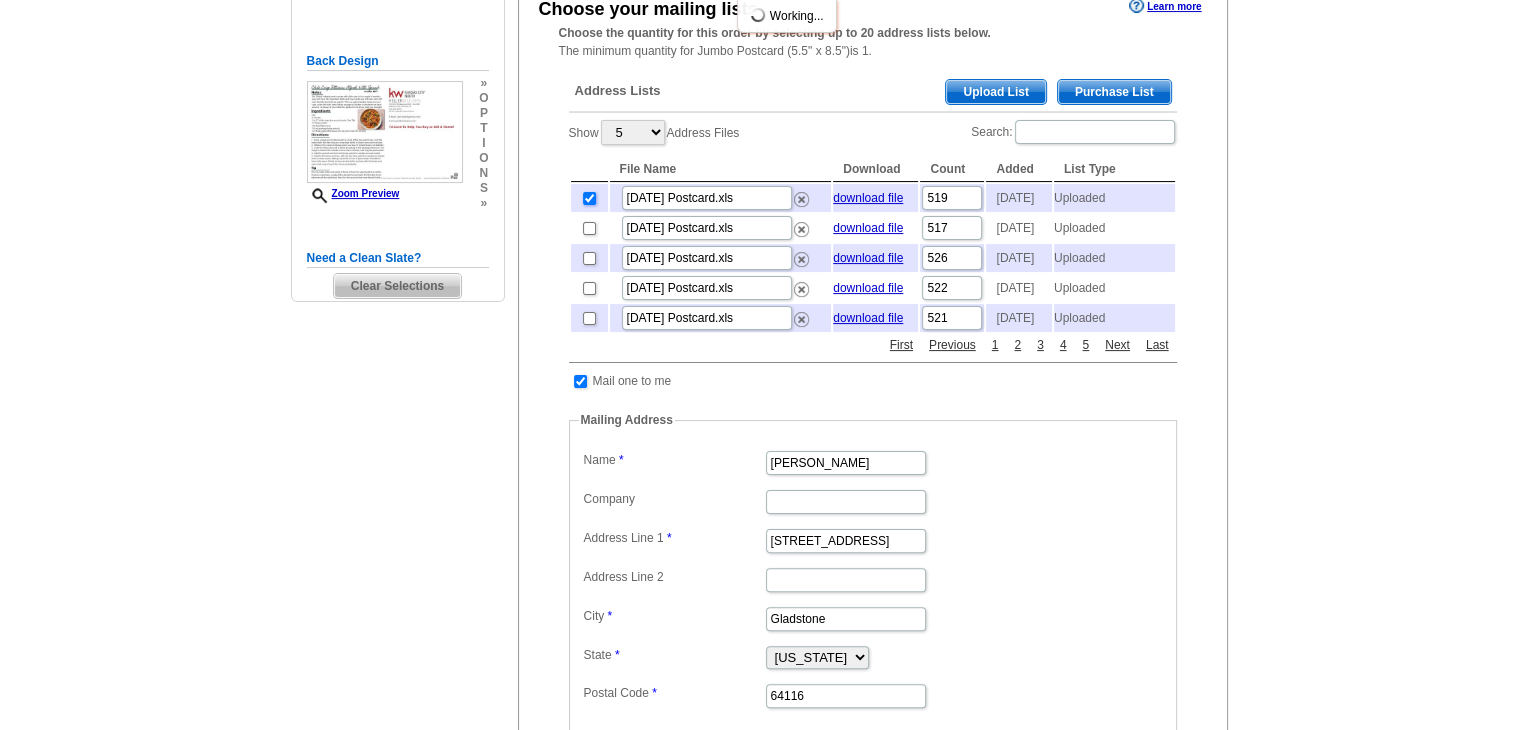 click at bounding box center [589, 198] 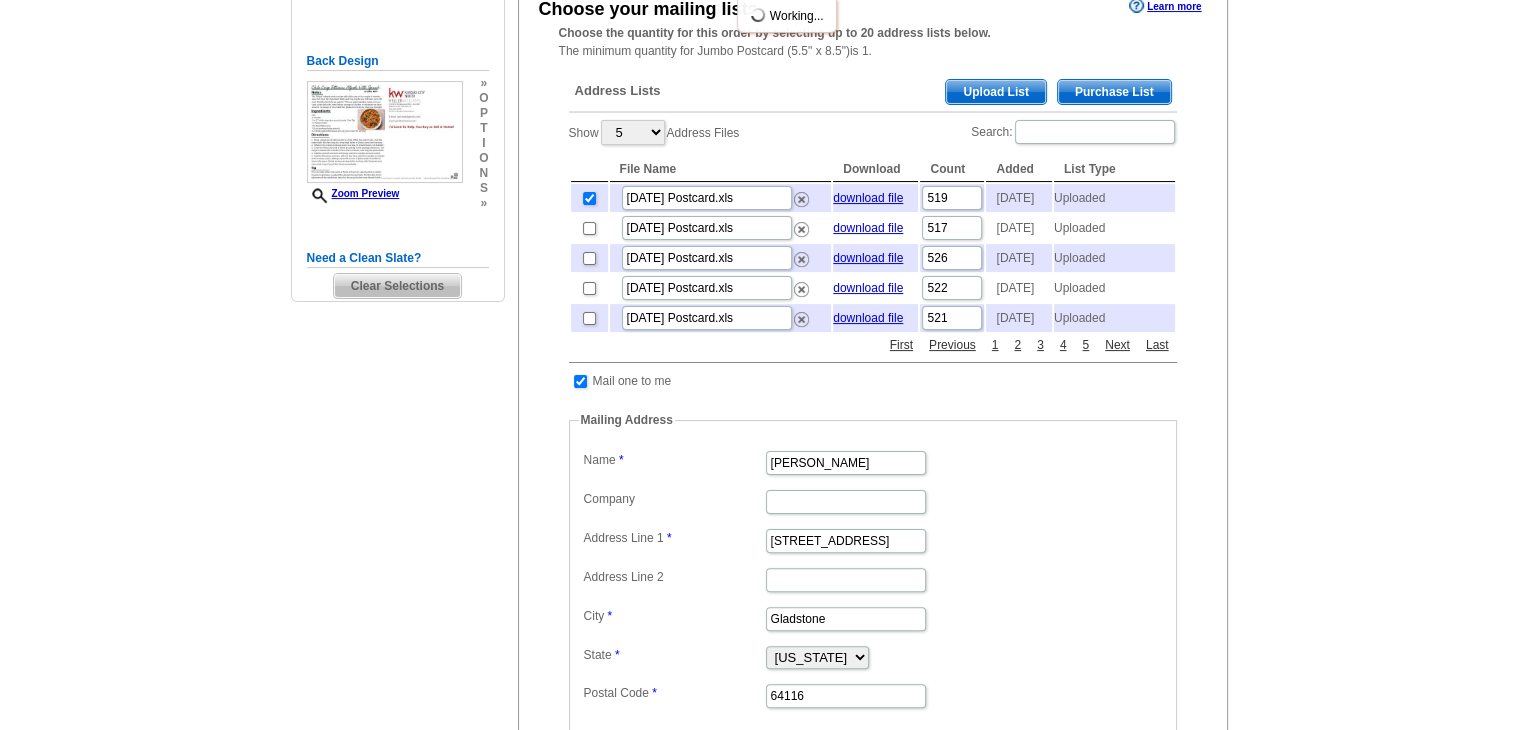 checkbox on "false" 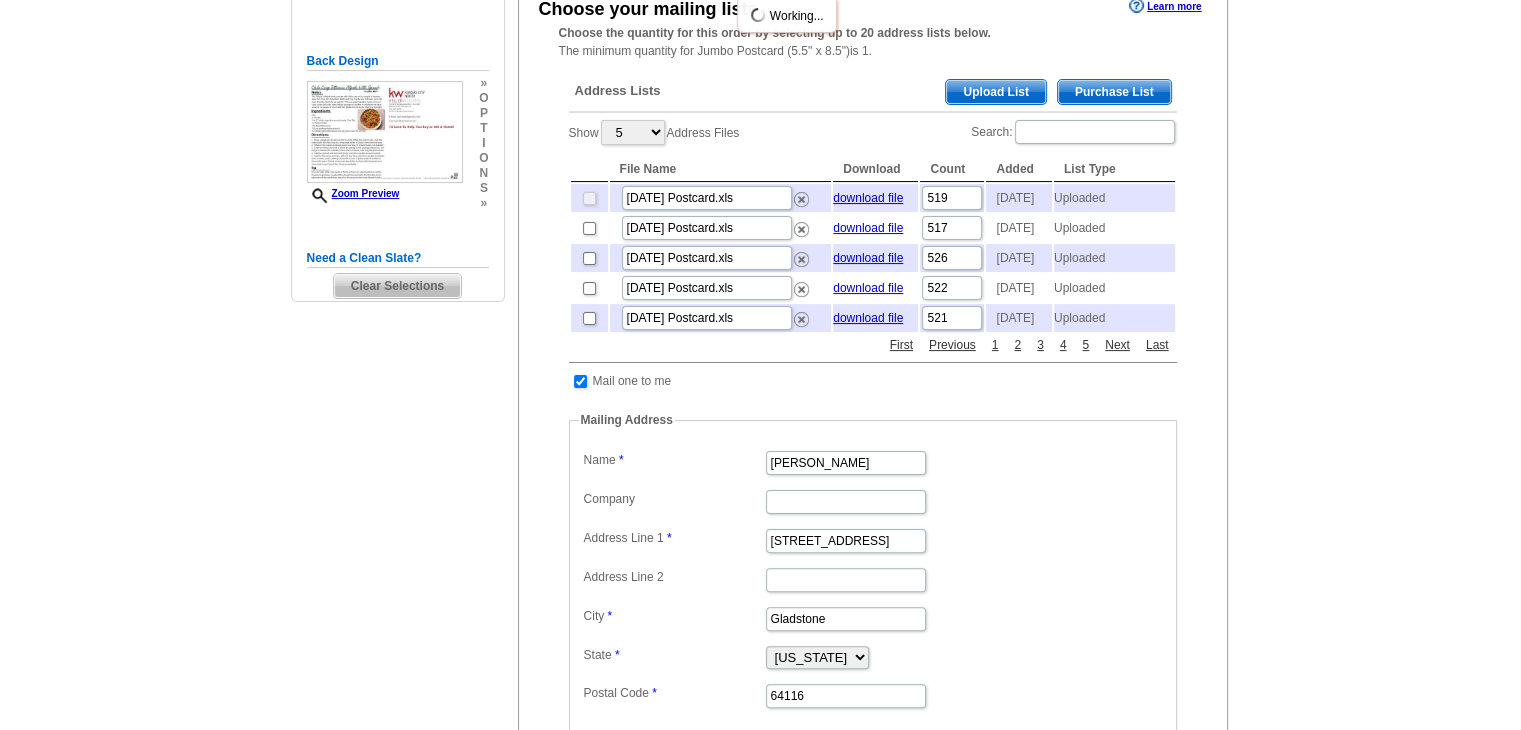 click on "Upload List" at bounding box center [995, 92] 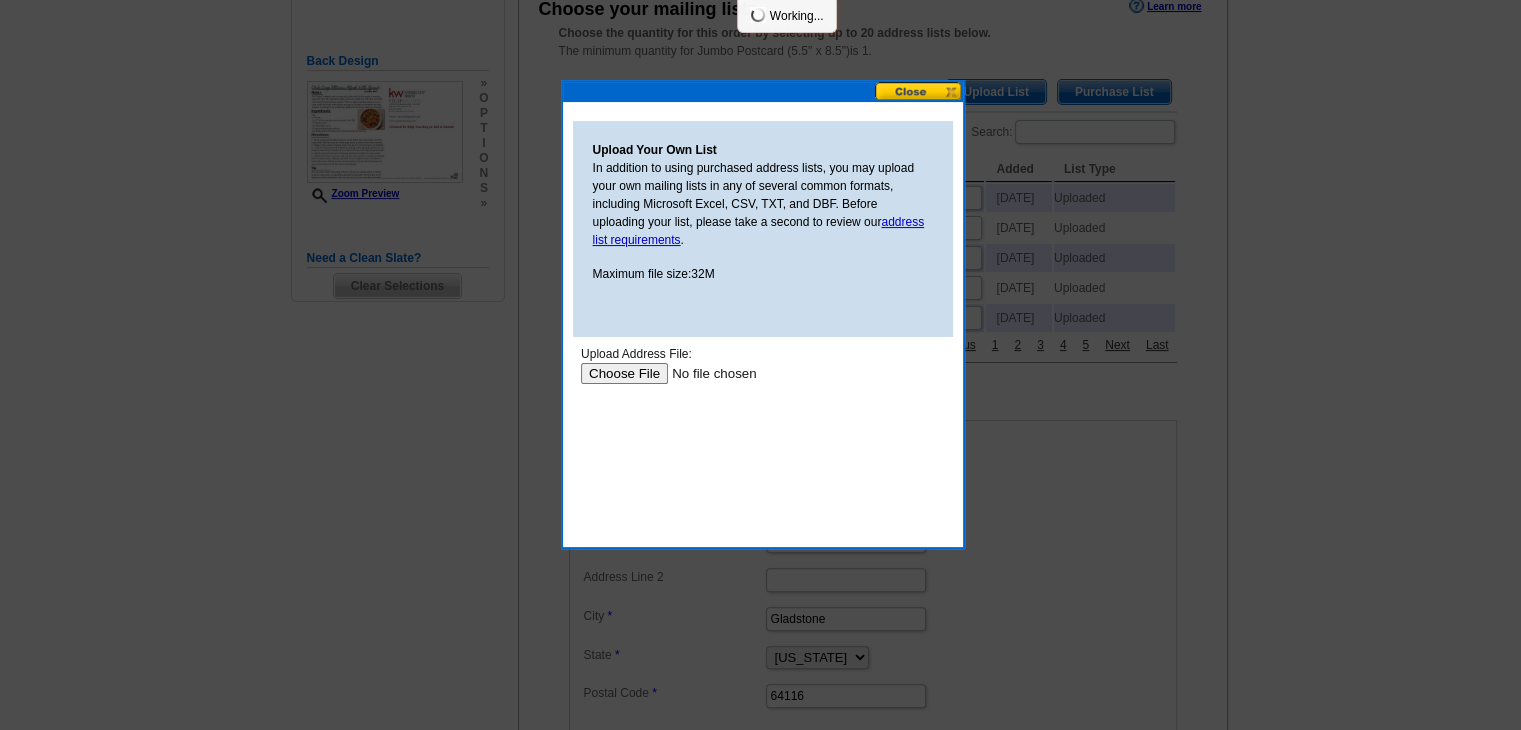 scroll, scrollTop: 0, scrollLeft: 0, axis: both 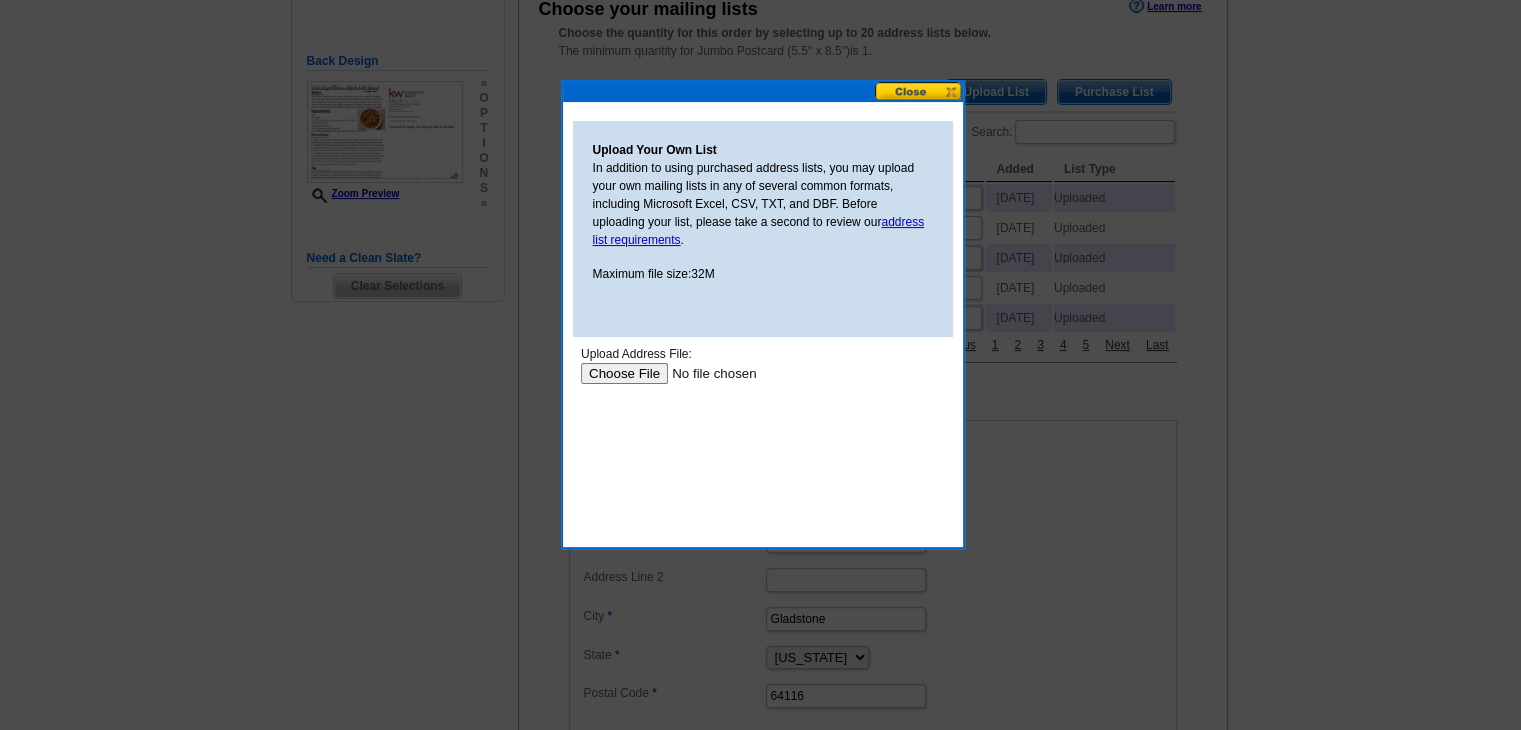 click at bounding box center (706, 373) 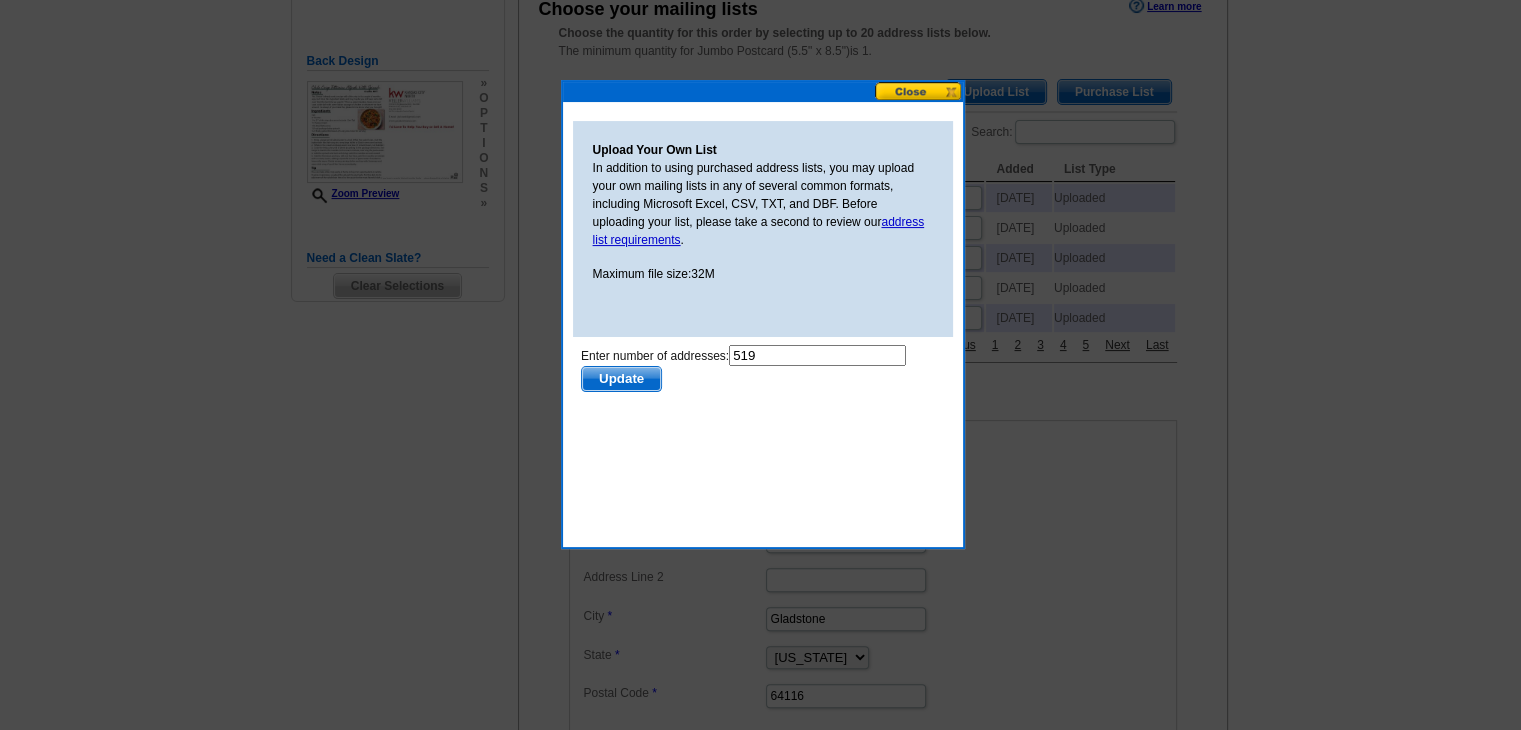 scroll, scrollTop: 0, scrollLeft: 0, axis: both 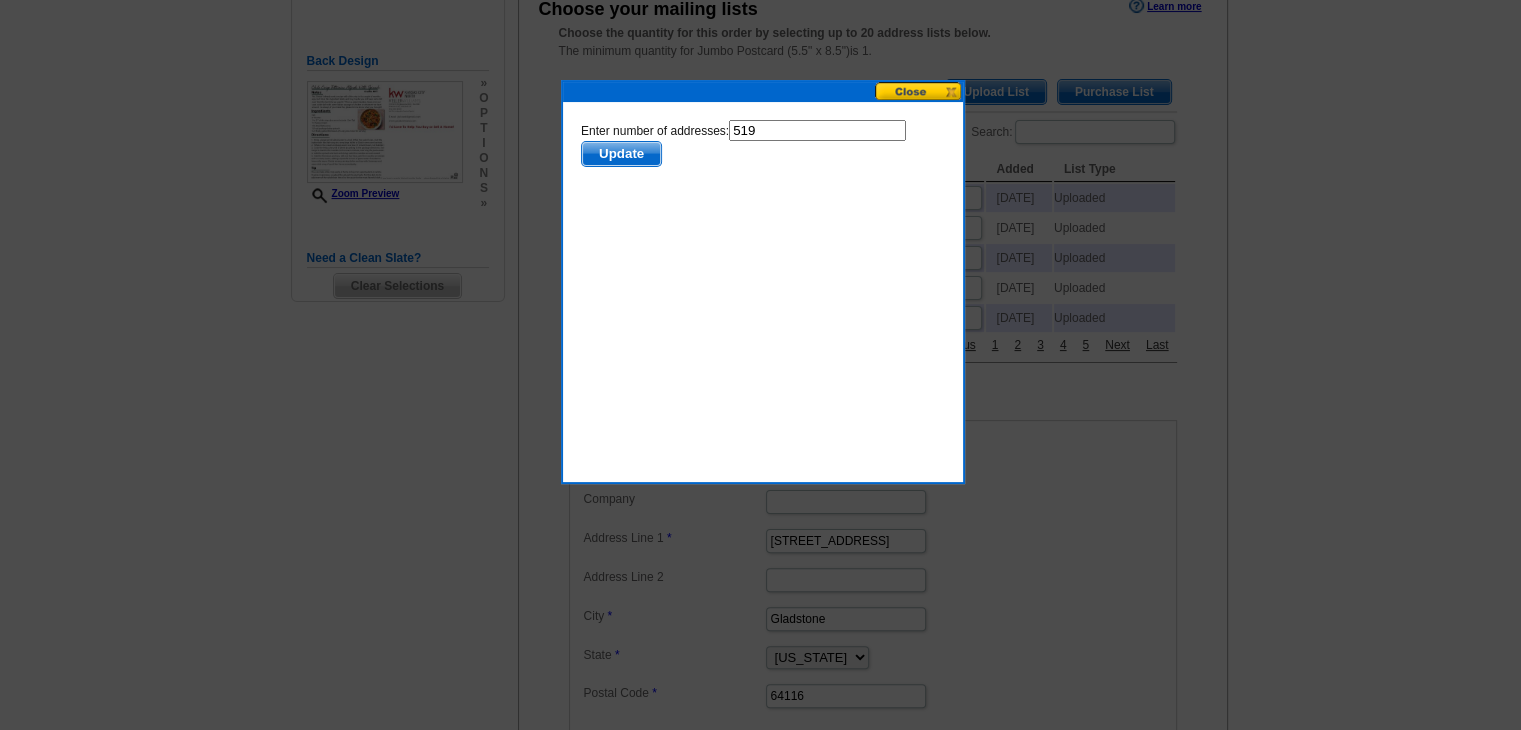 click on "Update" at bounding box center (620, 154) 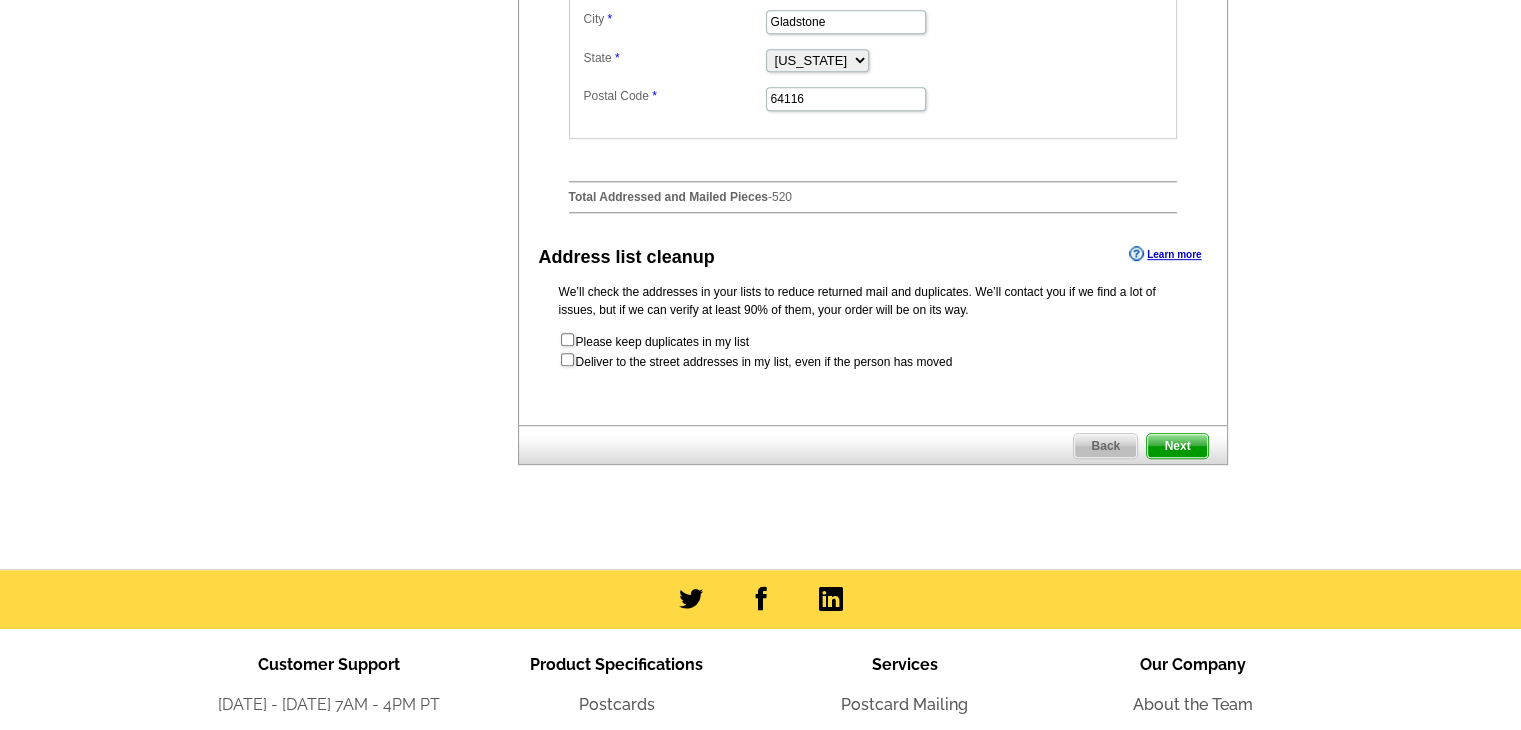 scroll, scrollTop: 1000, scrollLeft: 0, axis: vertical 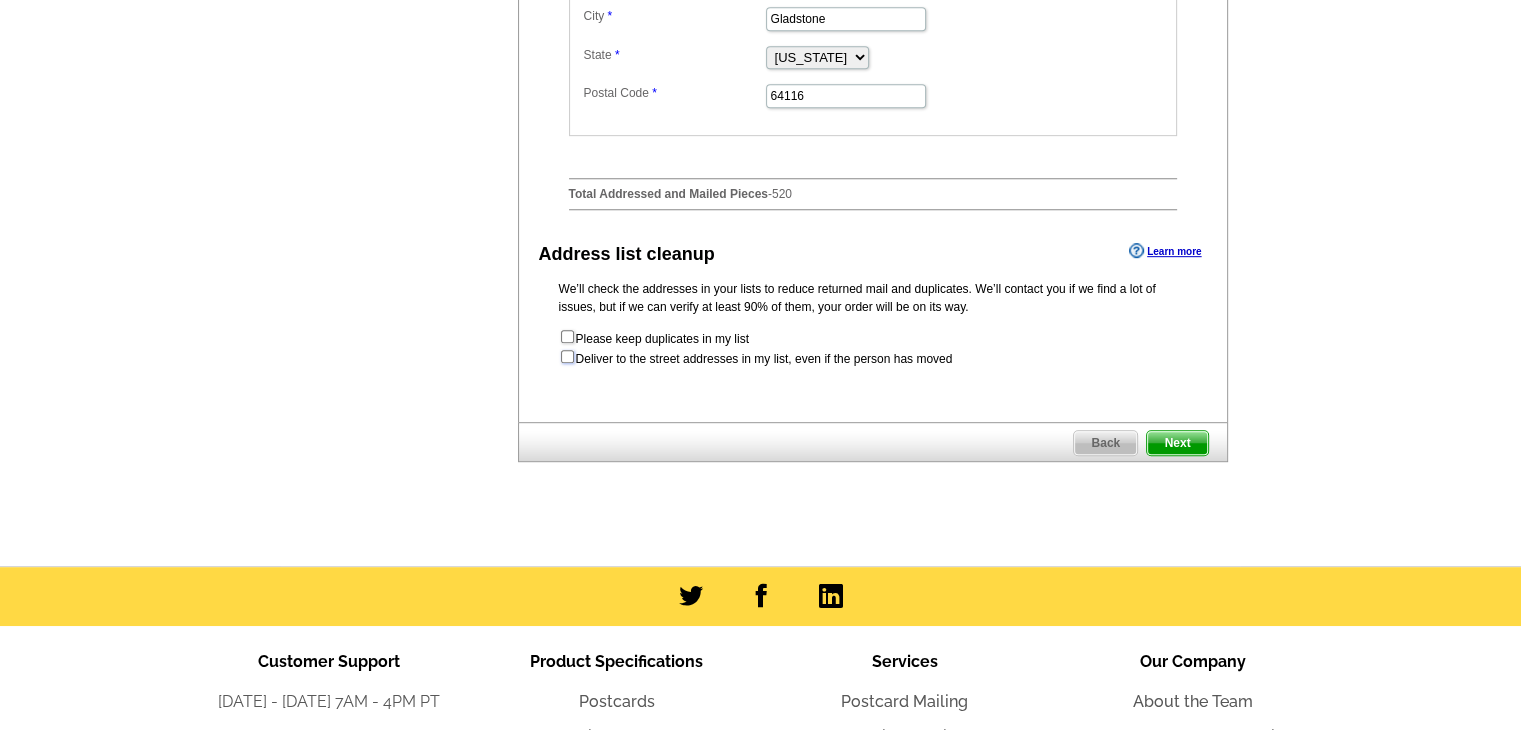 click at bounding box center (567, 356) 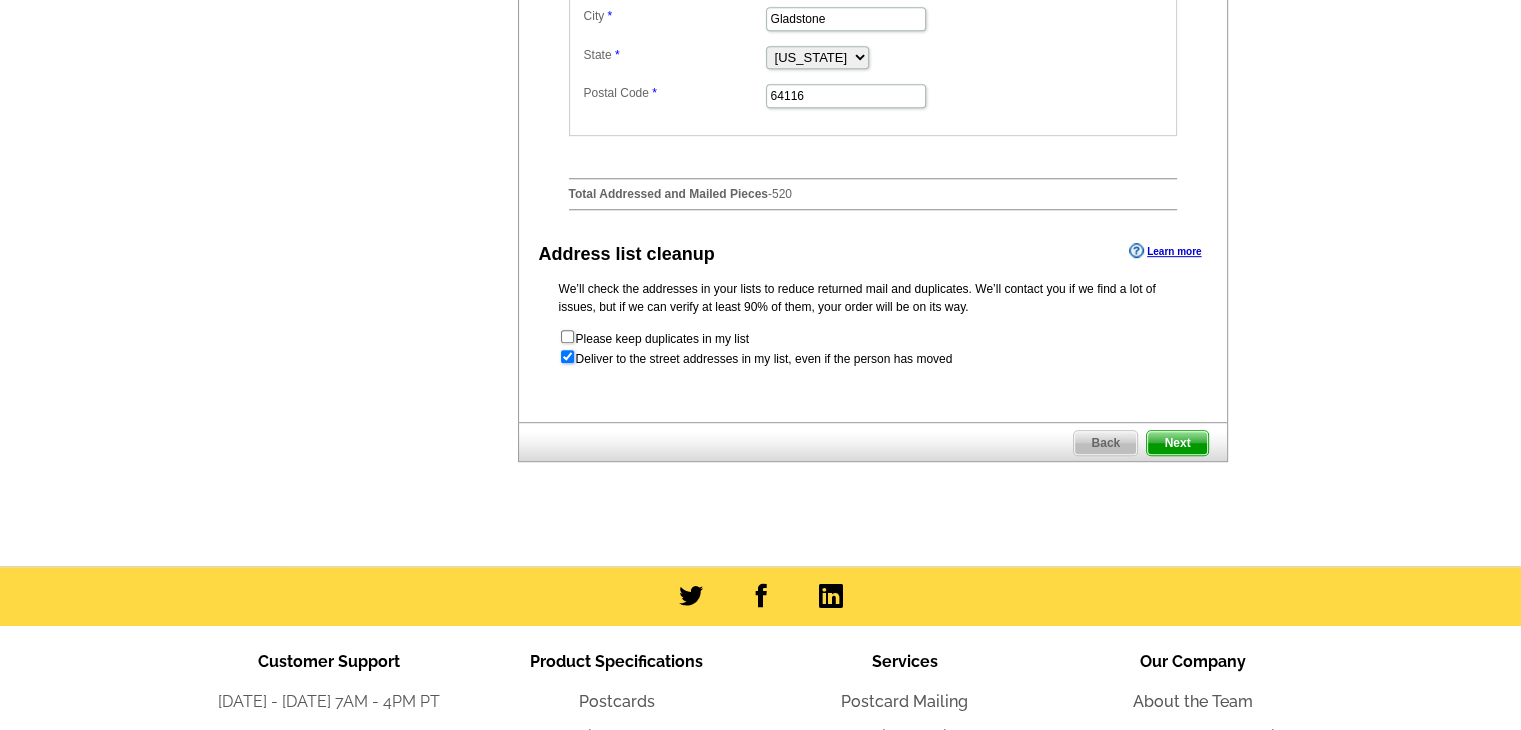 radio on "true" 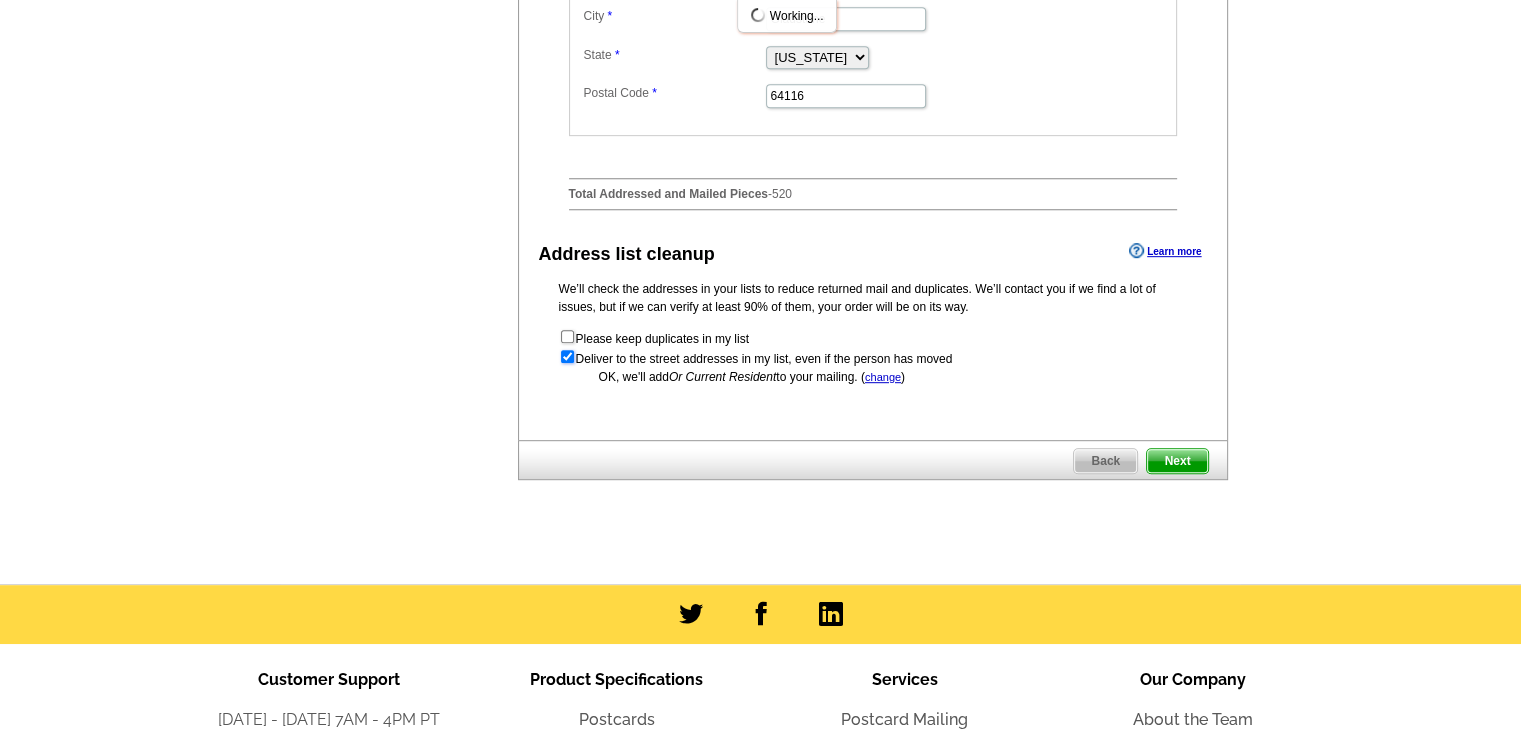scroll, scrollTop: 0, scrollLeft: 0, axis: both 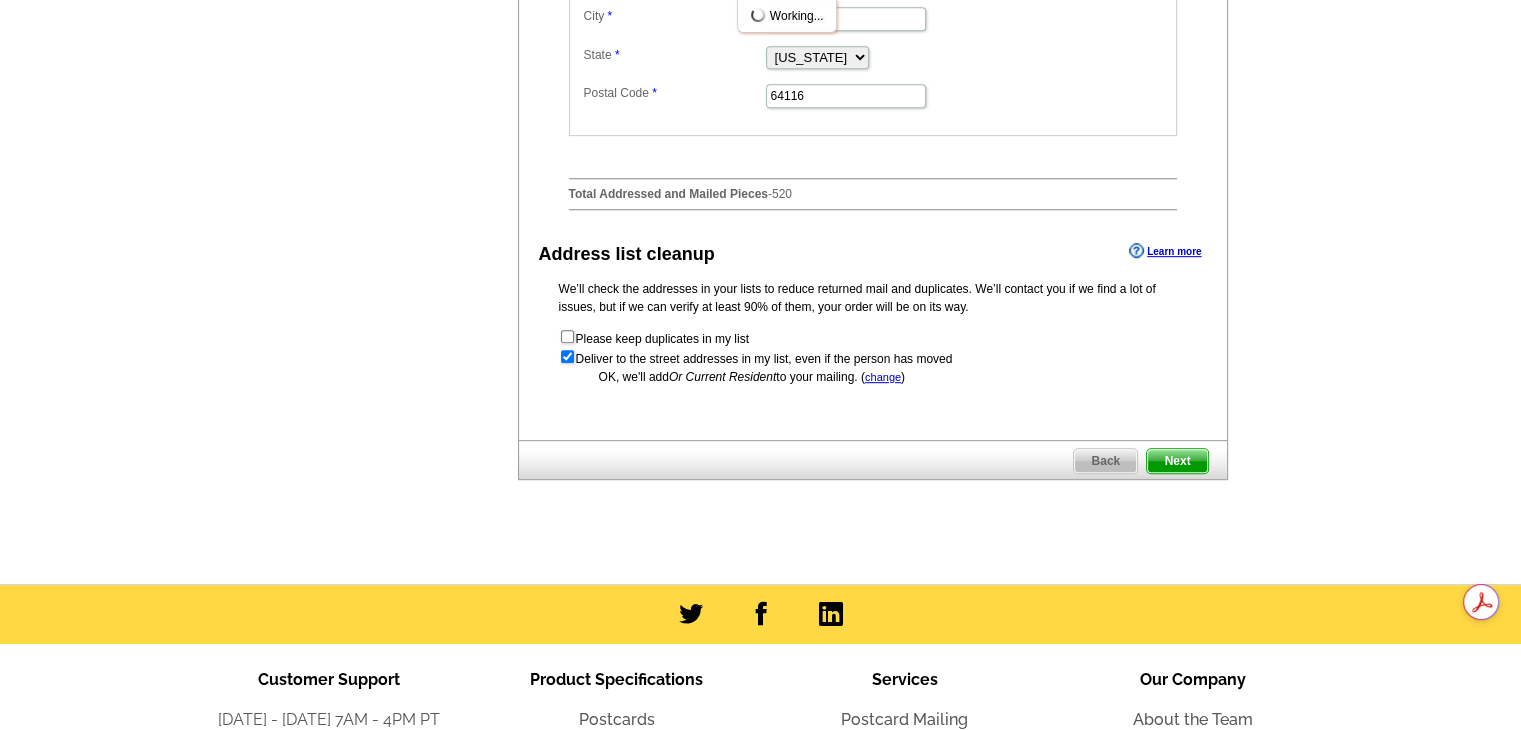 click on "Next" at bounding box center (1177, 461) 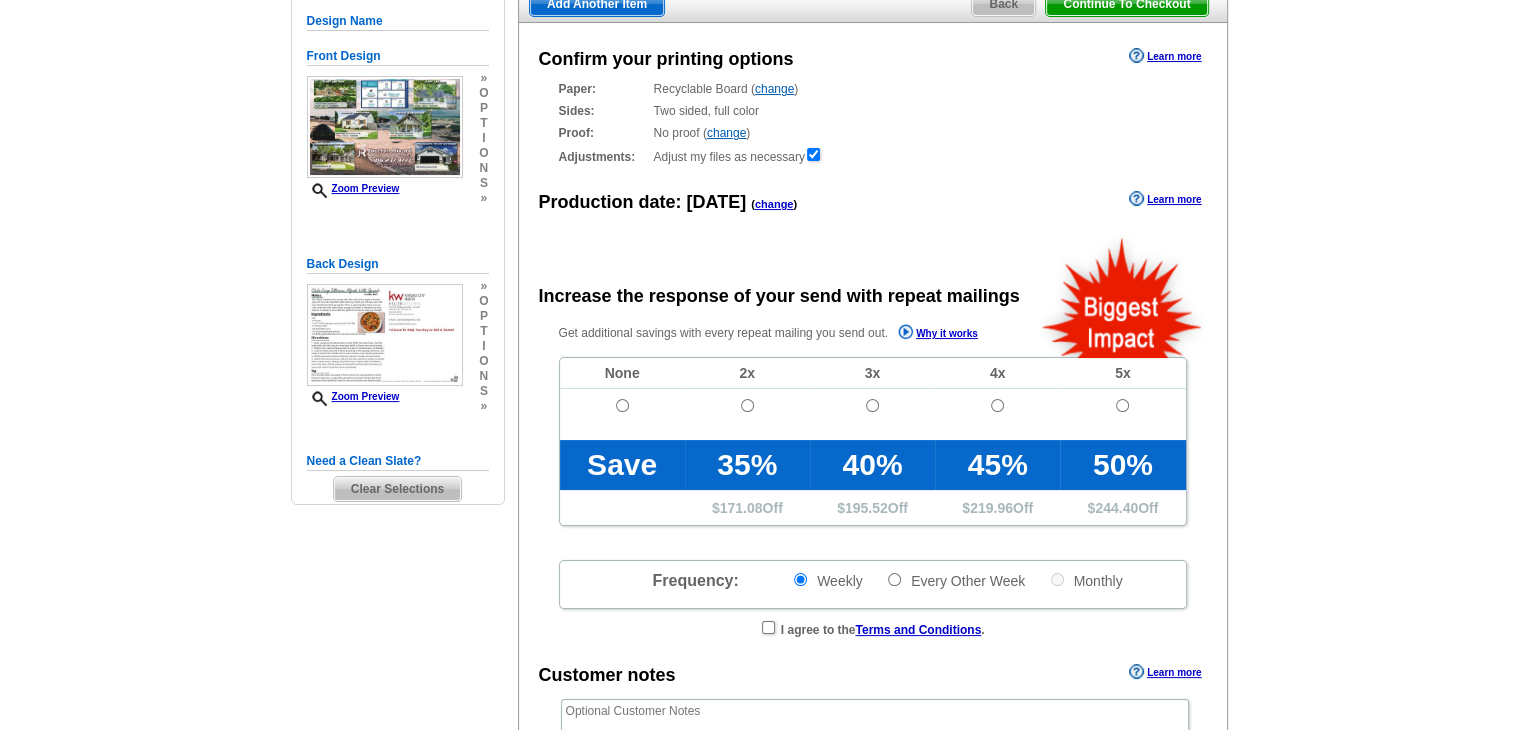 scroll, scrollTop: 200, scrollLeft: 0, axis: vertical 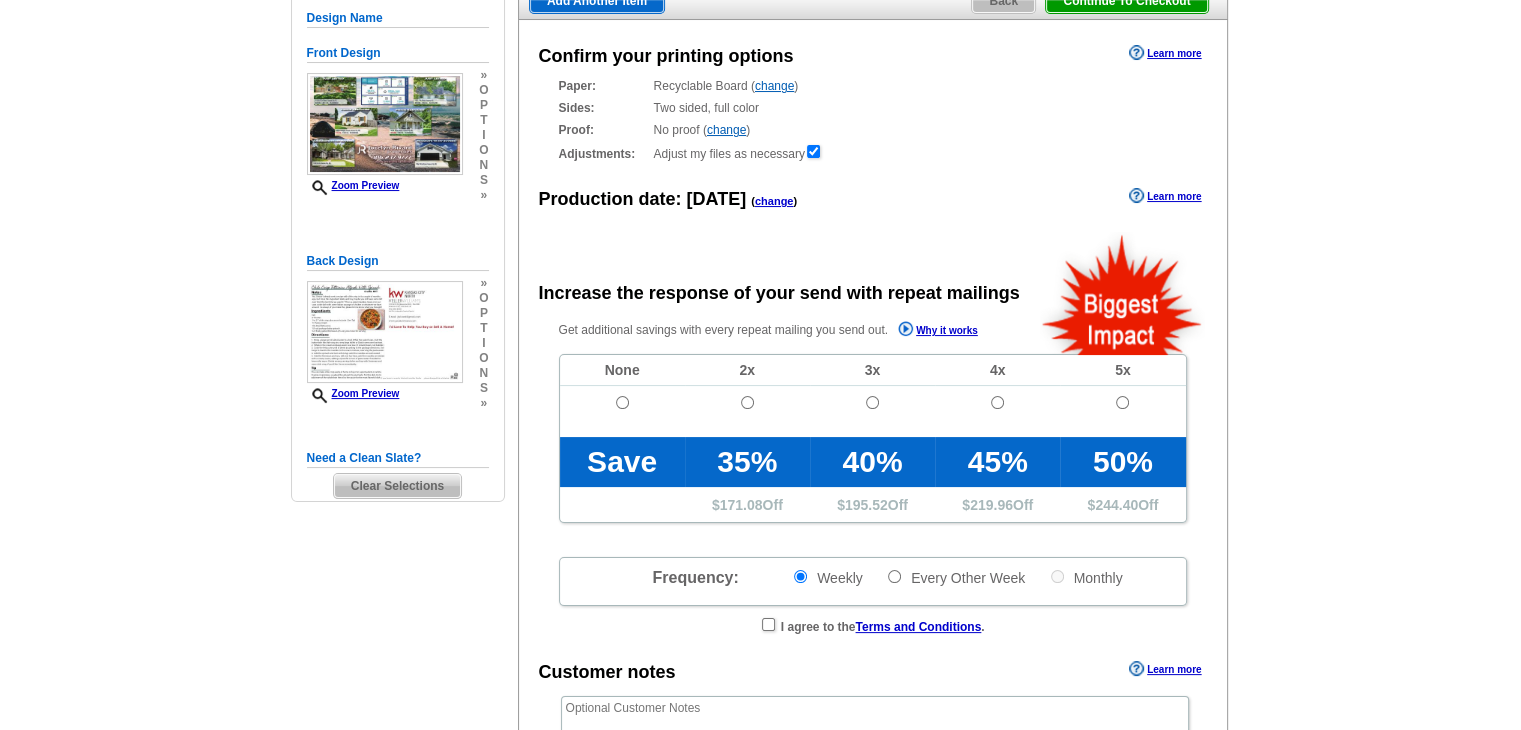 radio on "false" 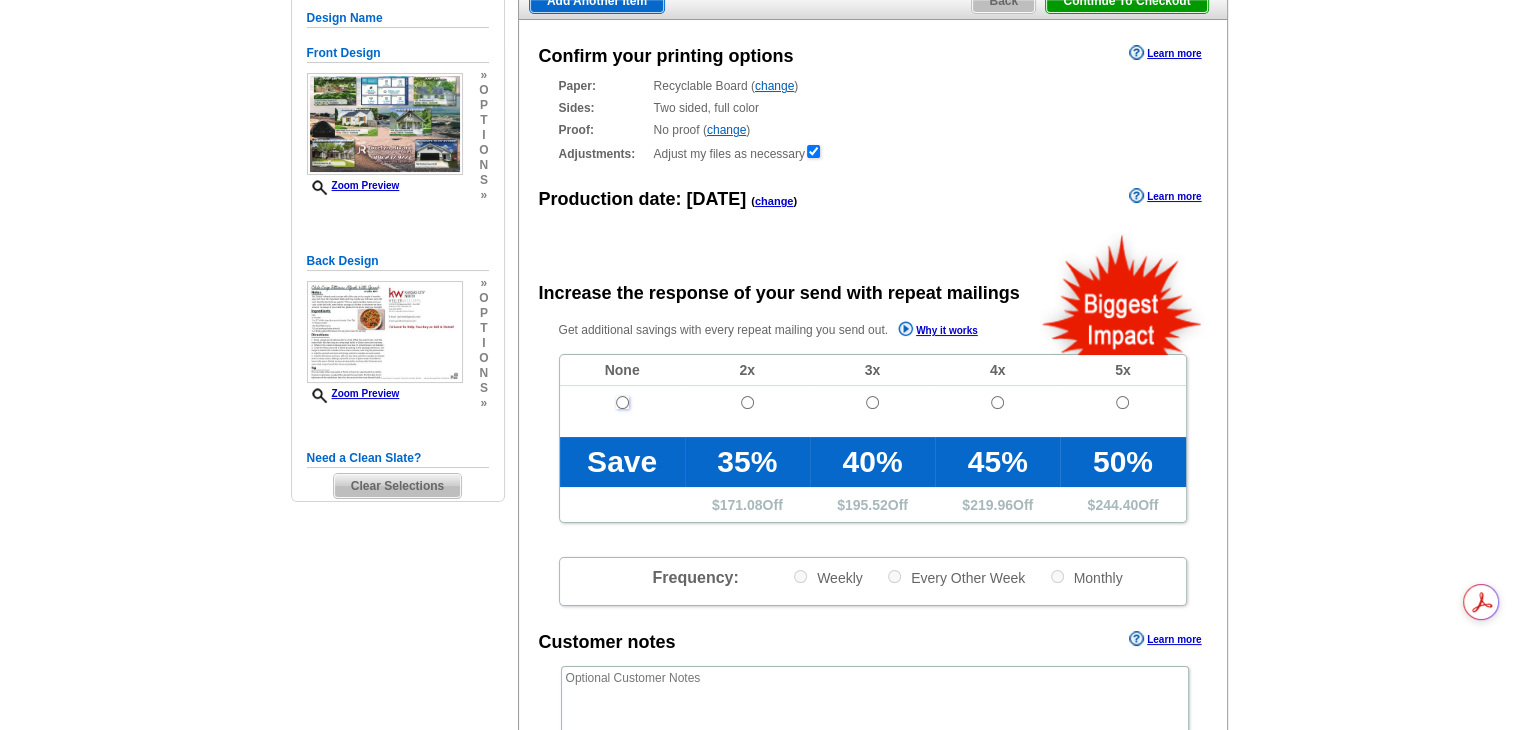 click at bounding box center [622, 402] 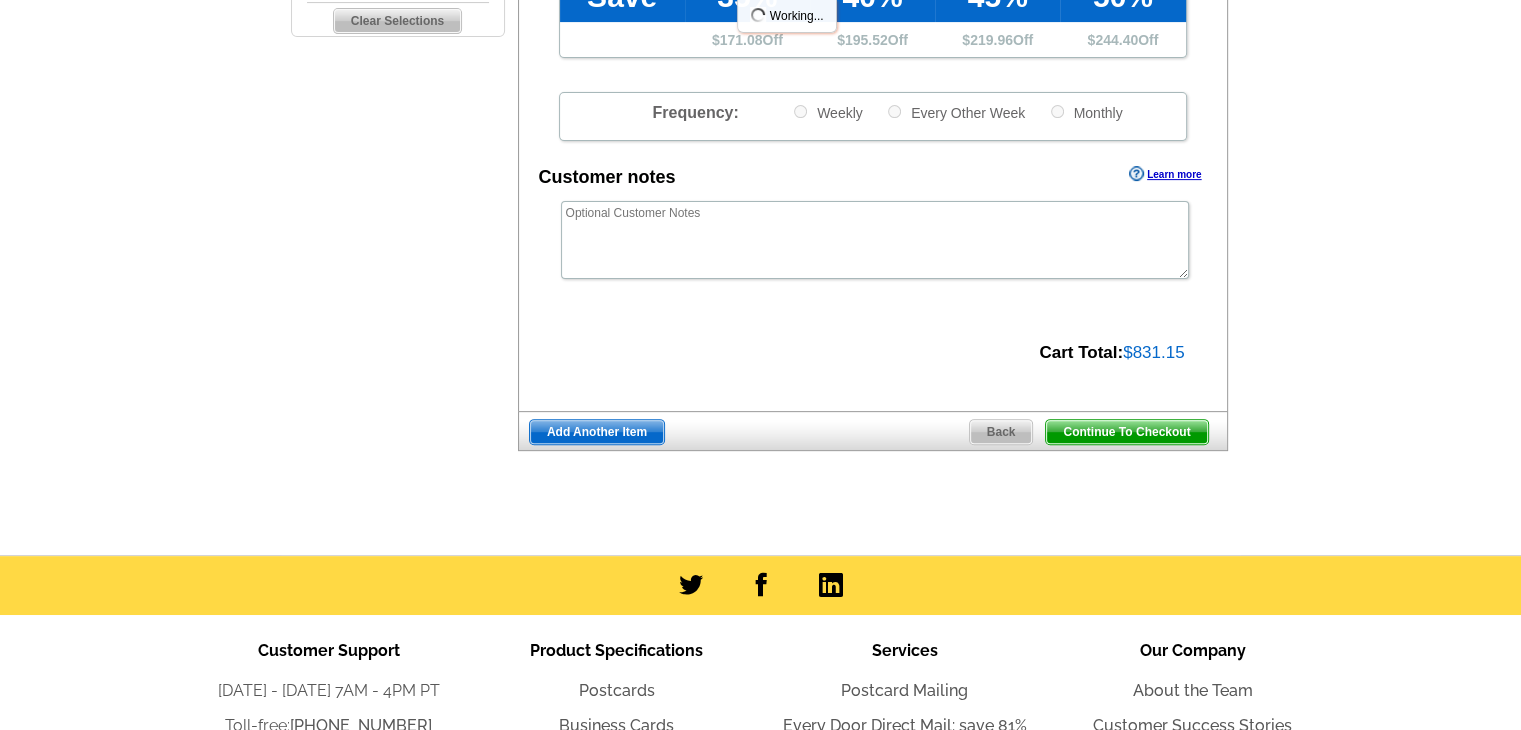 scroll, scrollTop: 700, scrollLeft: 0, axis: vertical 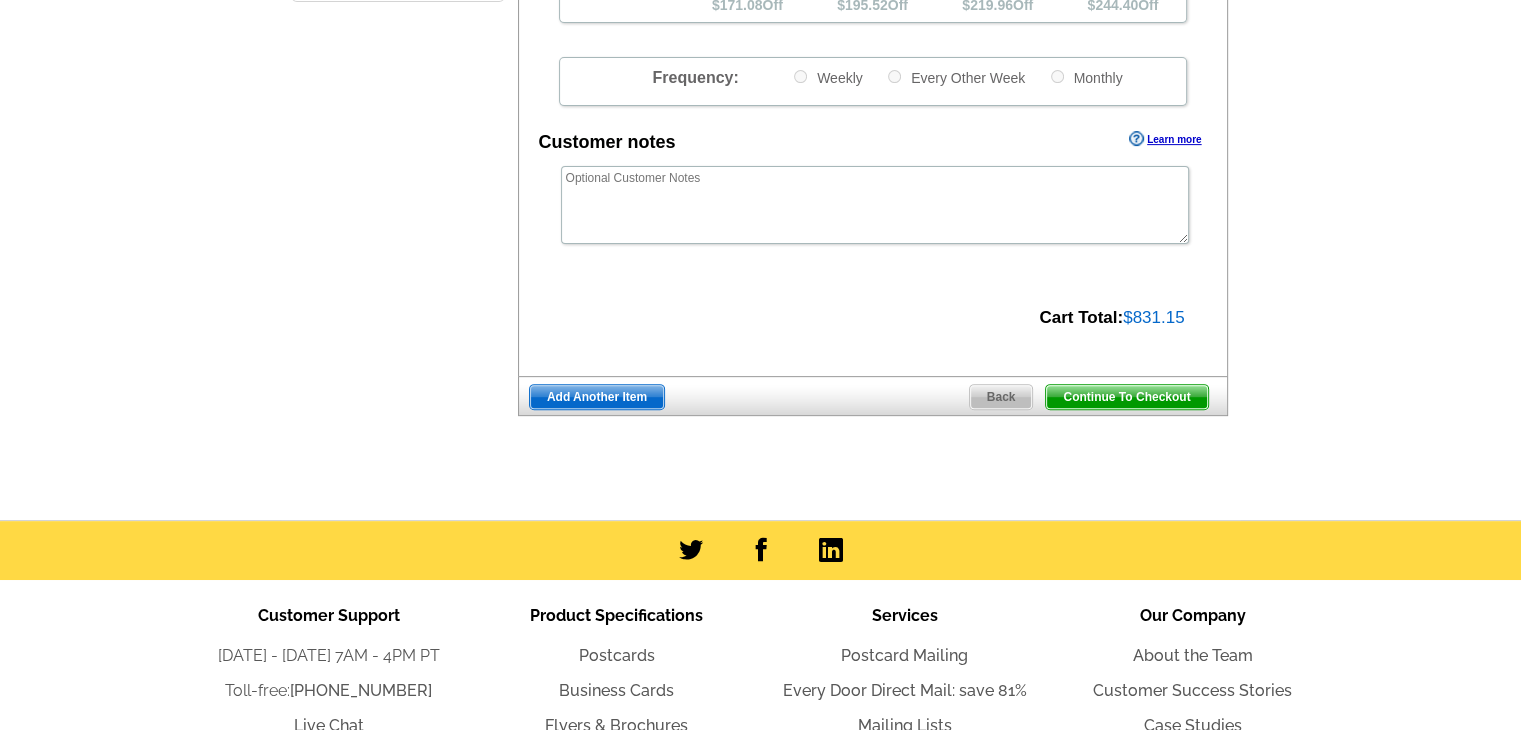click on "Continue To Checkout" at bounding box center [1126, 397] 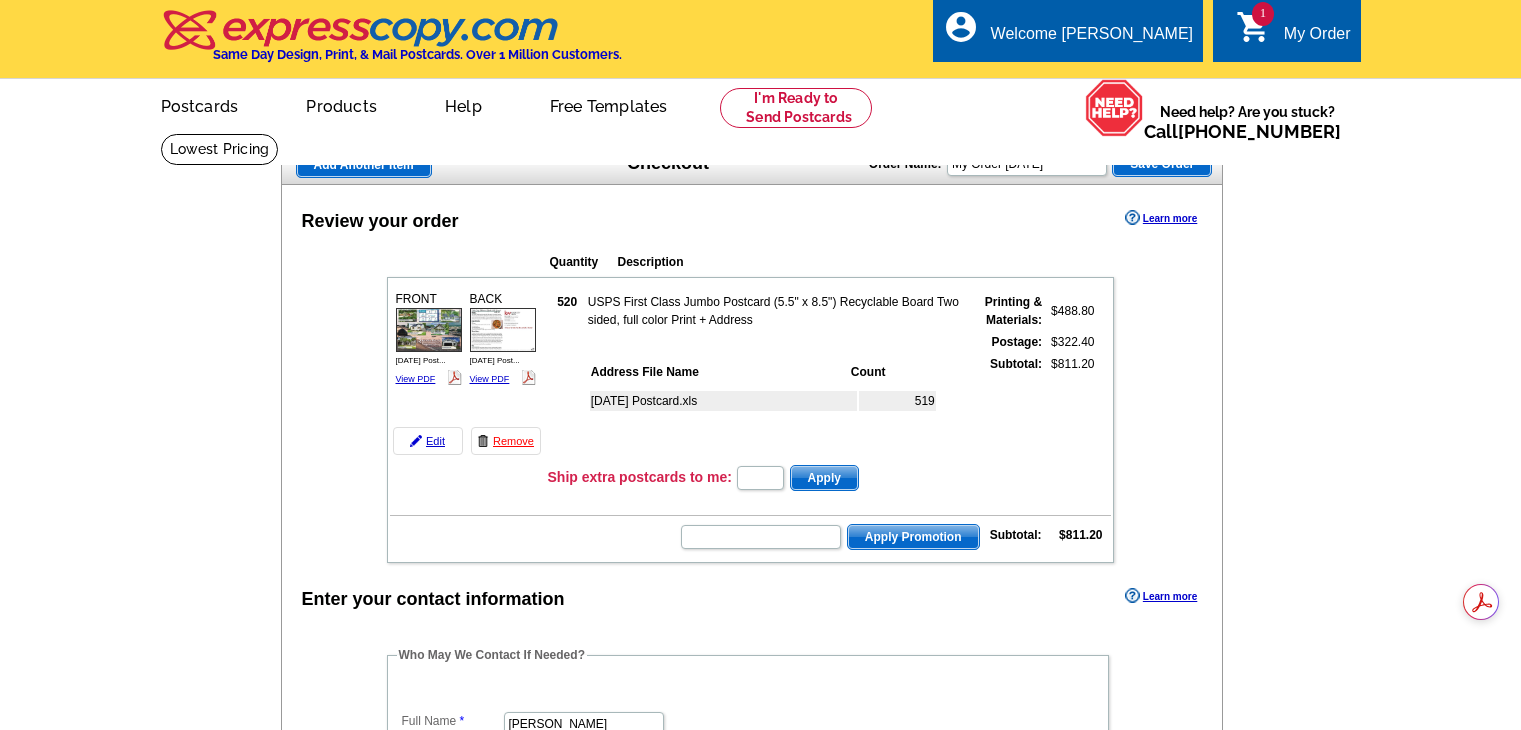 scroll, scrollTop: 0, scrollLeft: 0, axis: both 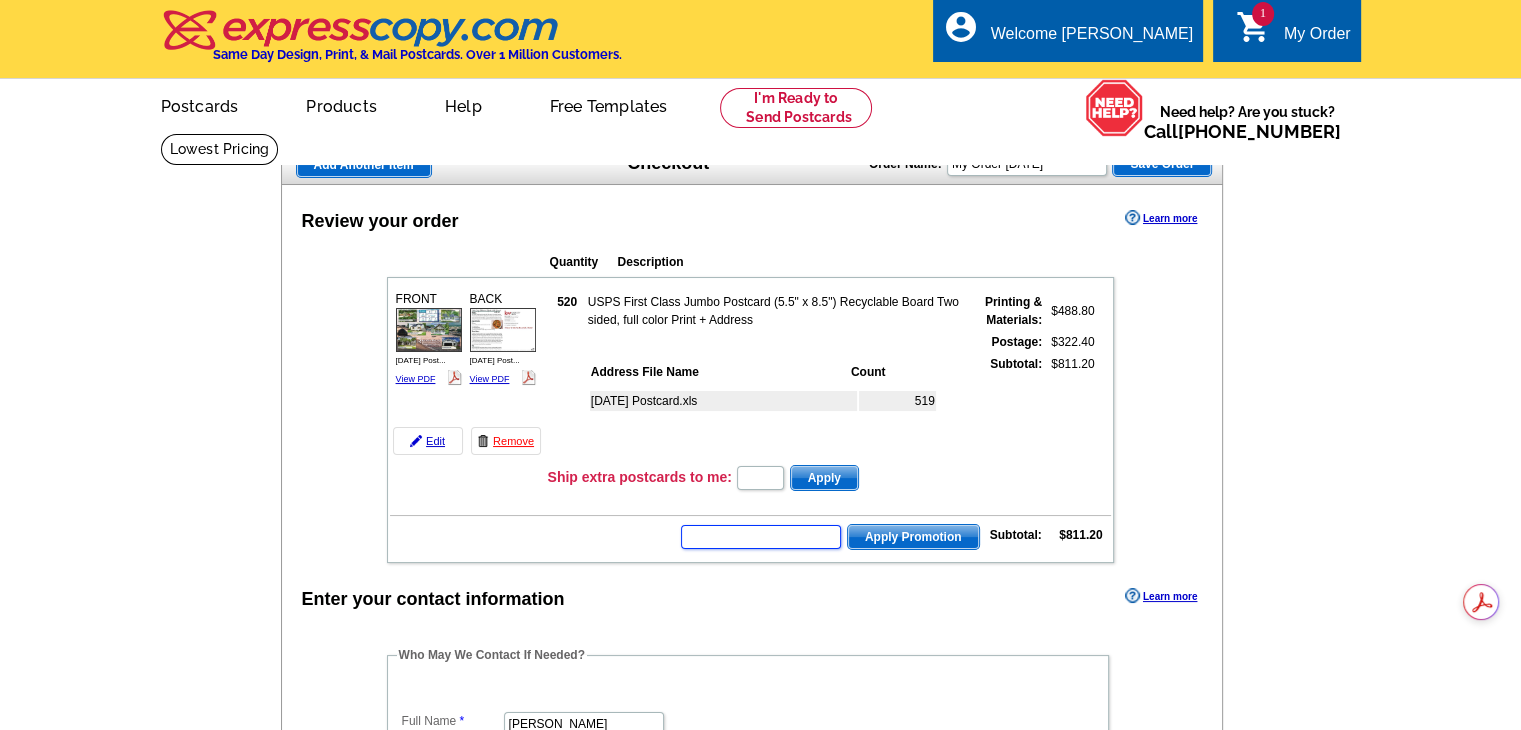 click at bounding box center (761, 537) 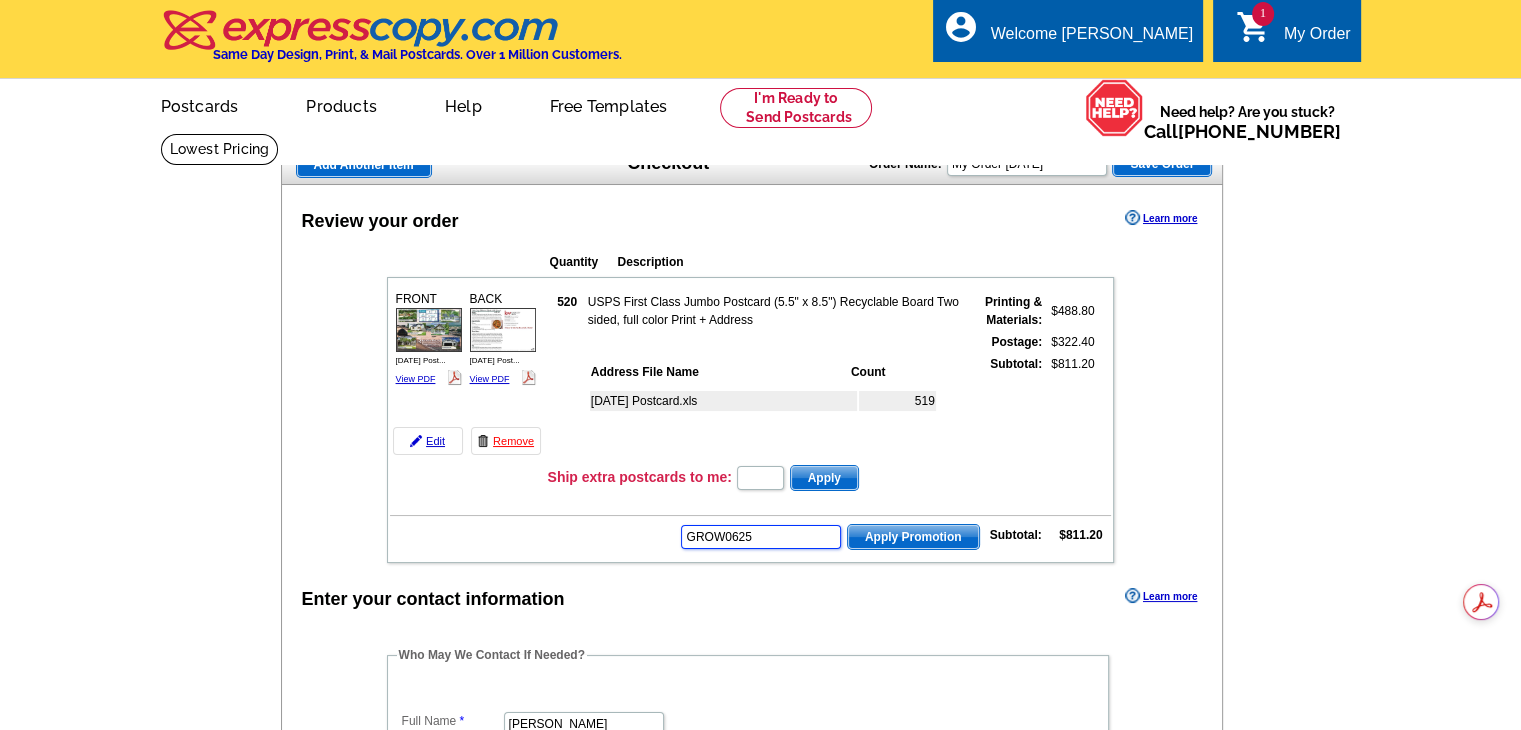 click on "GROW0625" at bounding box center (761, 537) 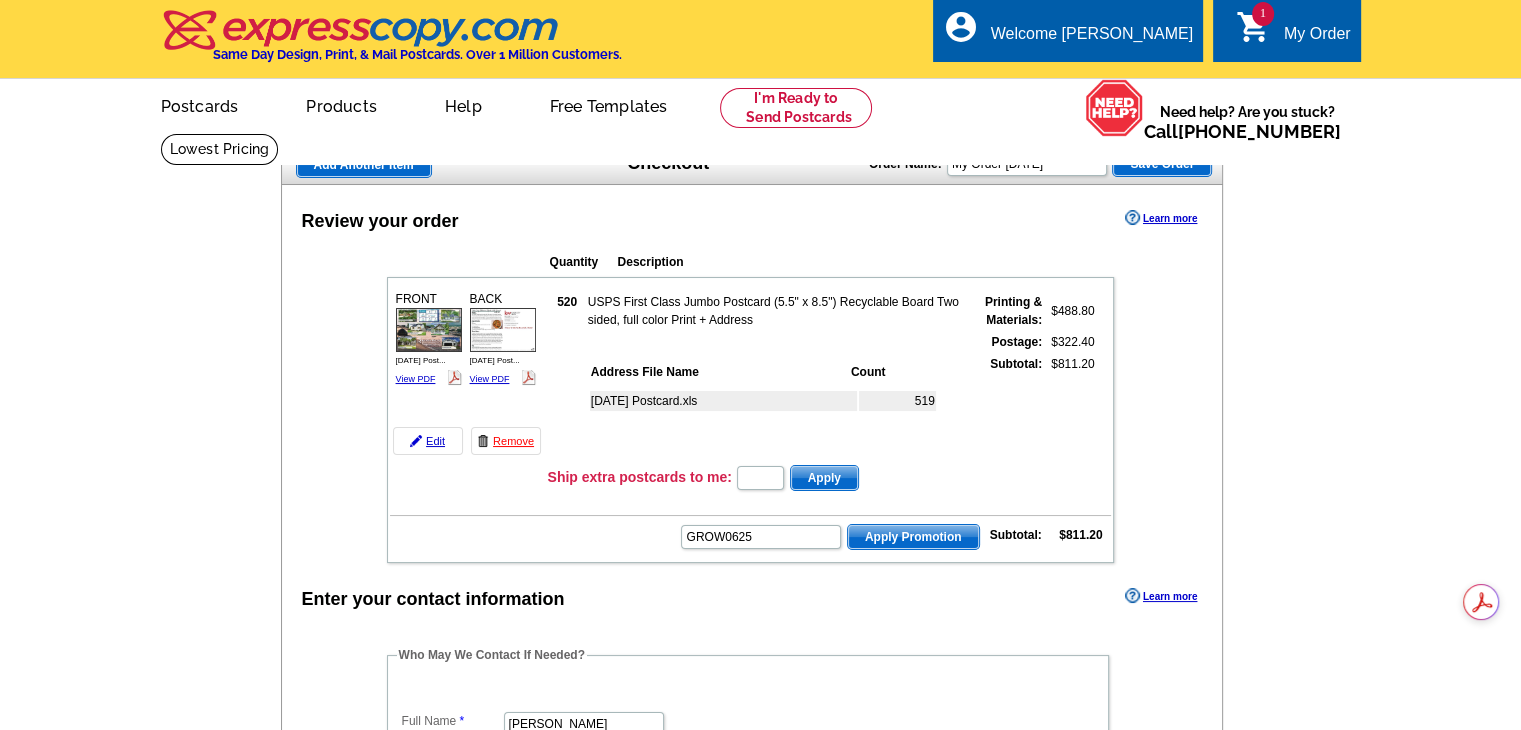 click on "Apply Promotion" at bounding box center [913, 537] 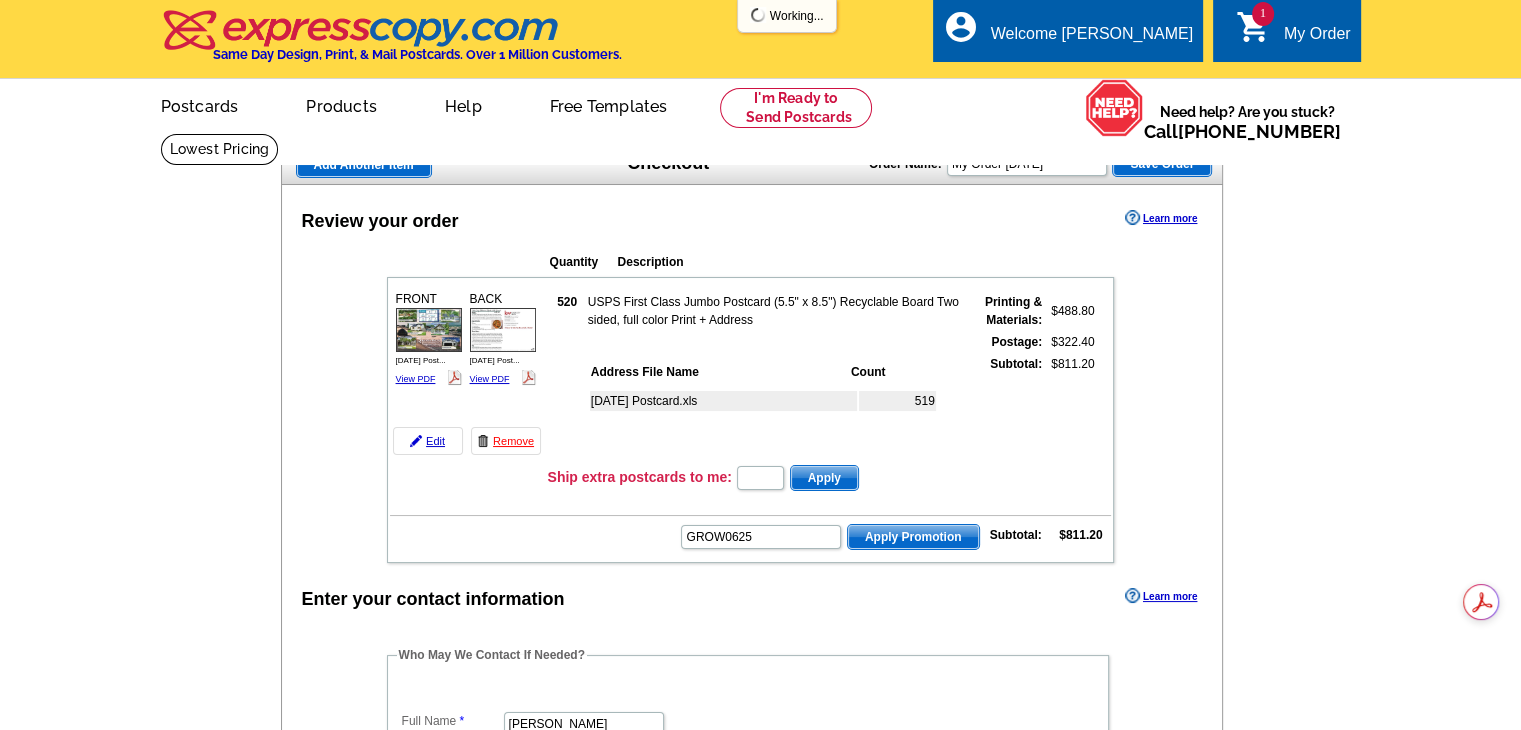scroll, scrollTop: 0, scrollLeft: 0, axis: both 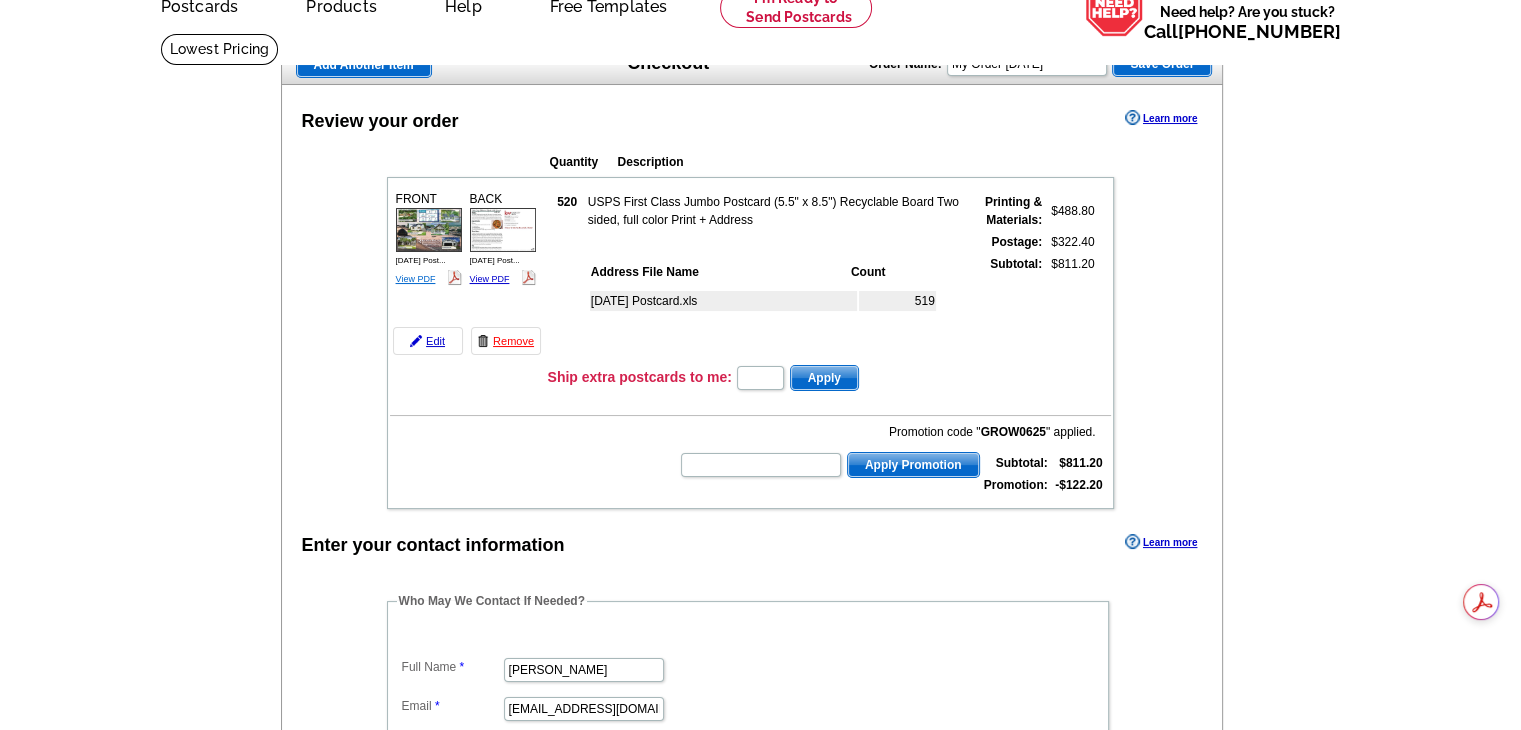 click on "View PDF" at bounding box center [416, 279] 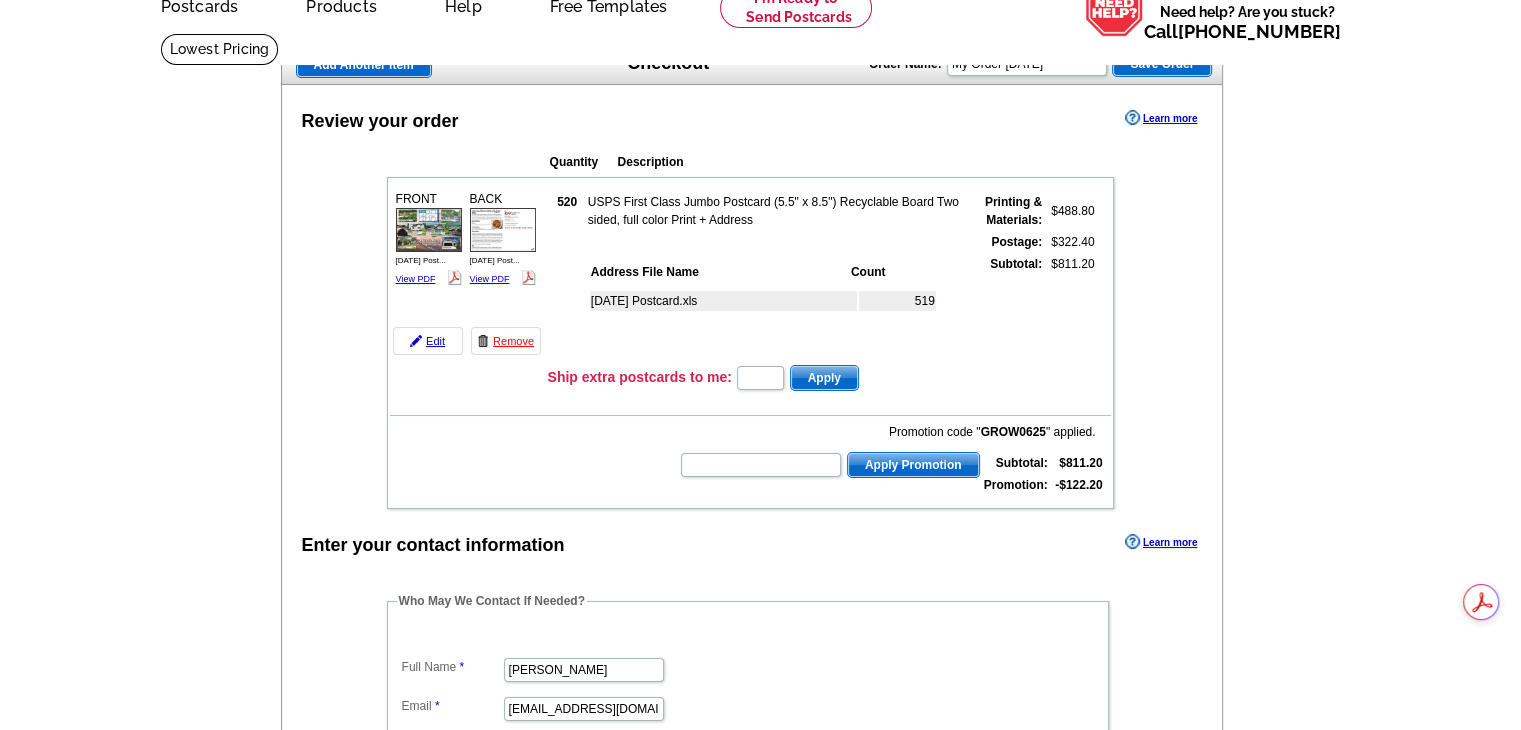 click on "BACK
[DATE] Post...
View PDF" at bounding box center [503, 238] 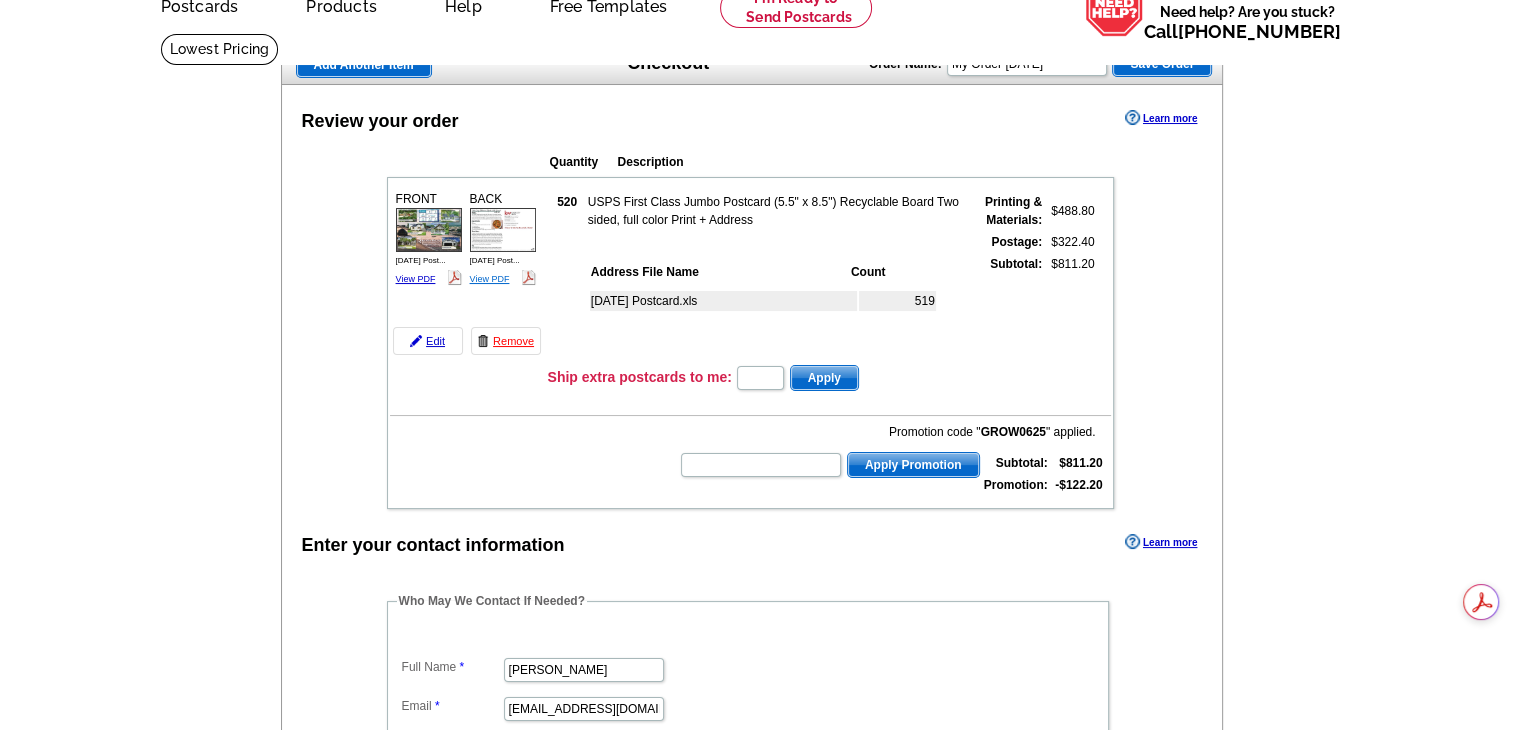 click on "View PDF" at bounding box center [490, 279] 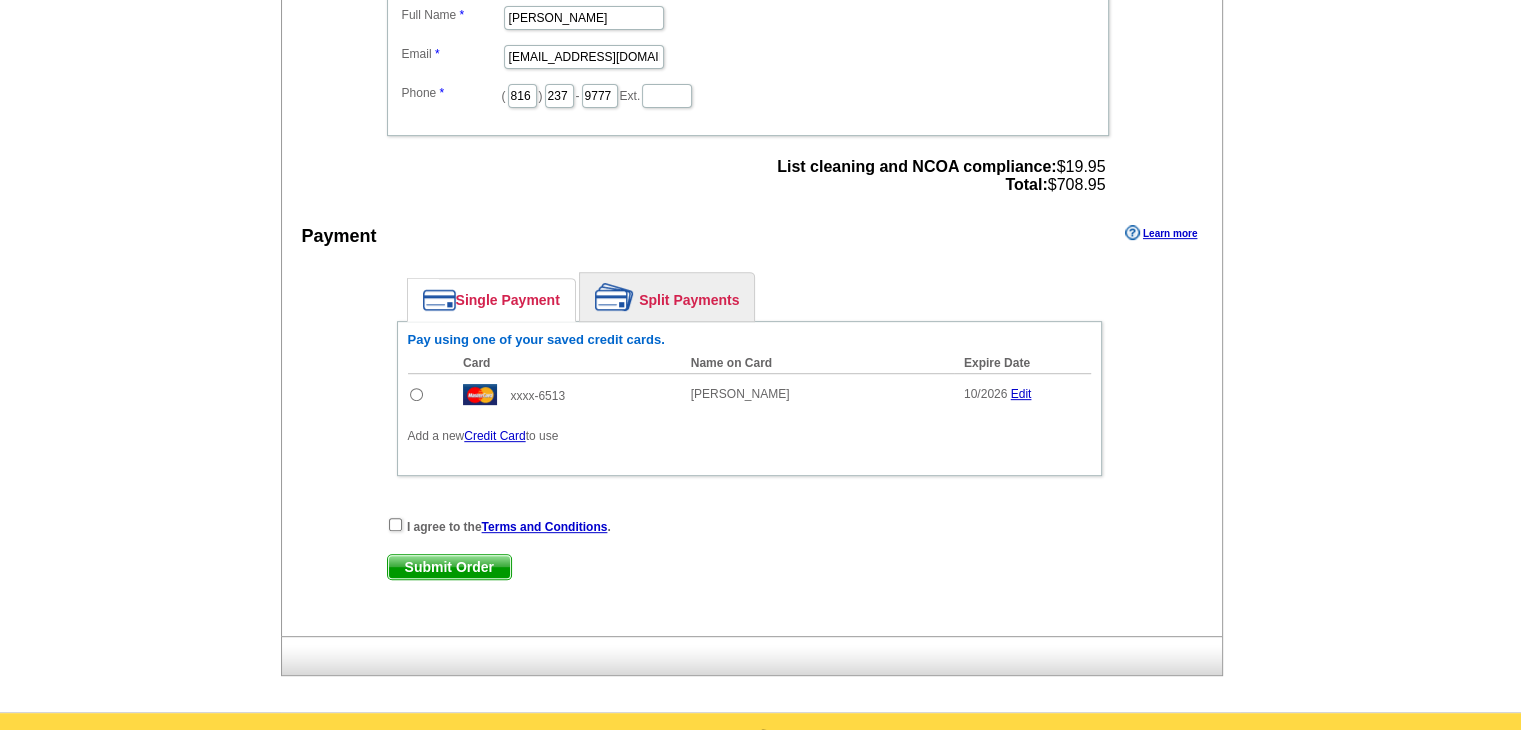 scroll, scrollTop: 800, scrollLeft: 0, axis: vertical 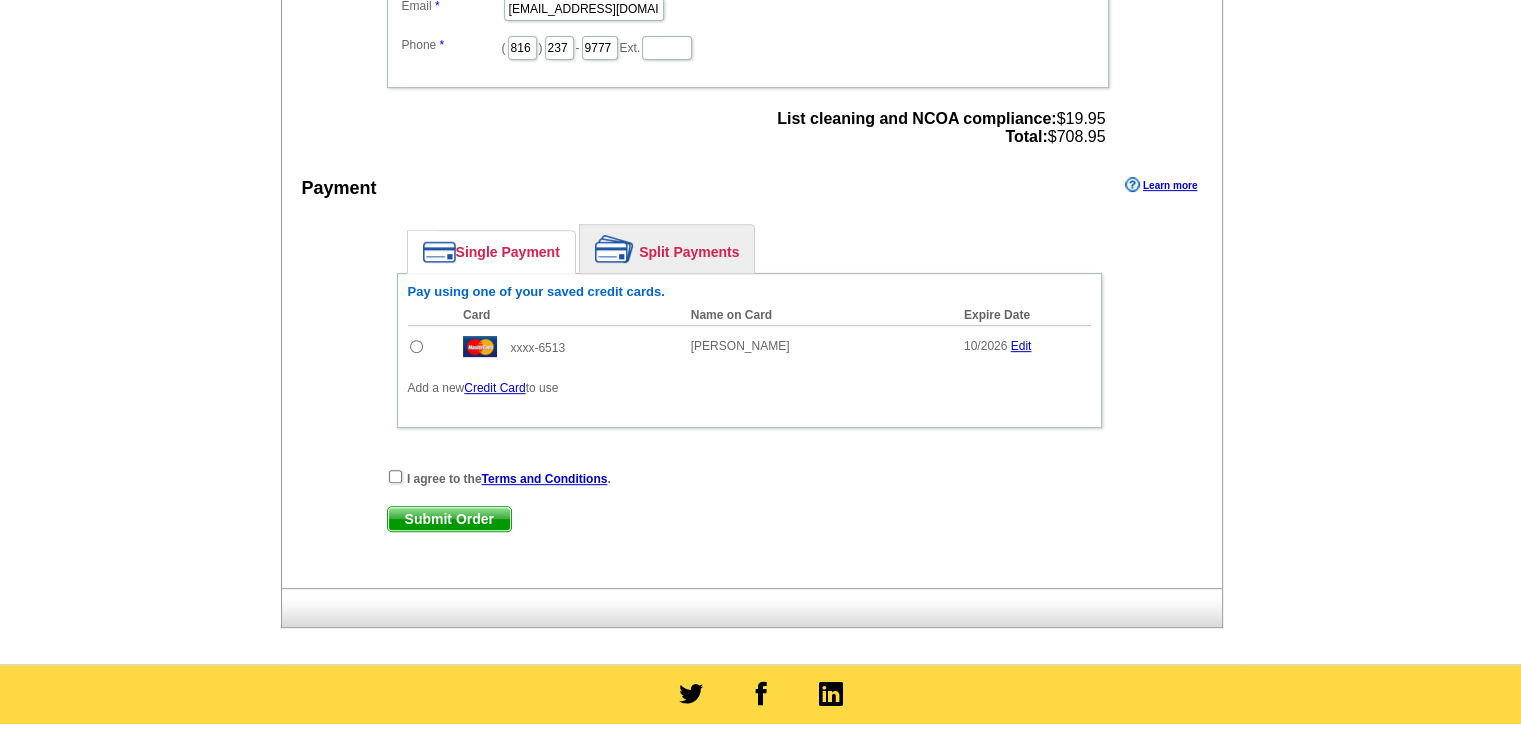 click at bounding box center [416, 346] 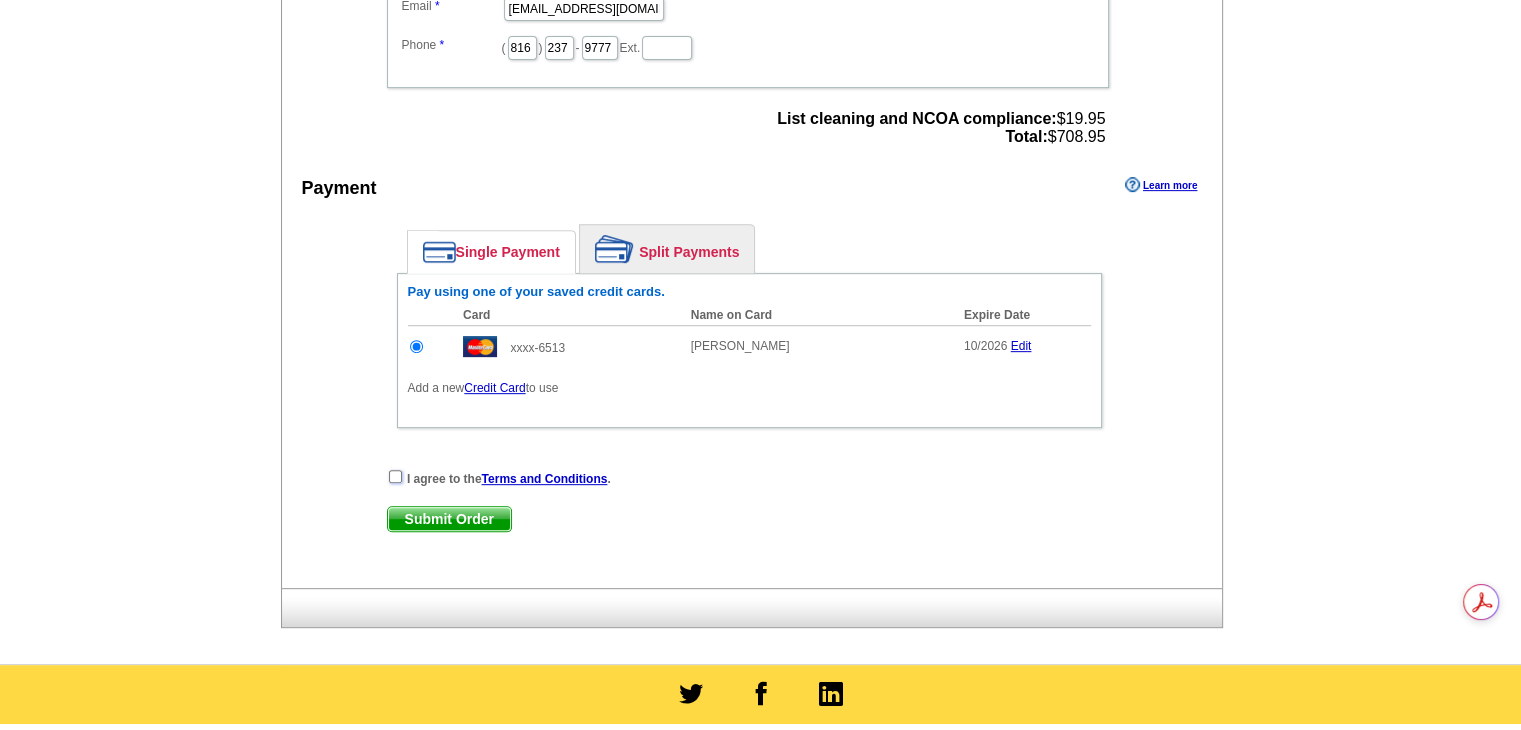 click at bounding box center [395, 476] 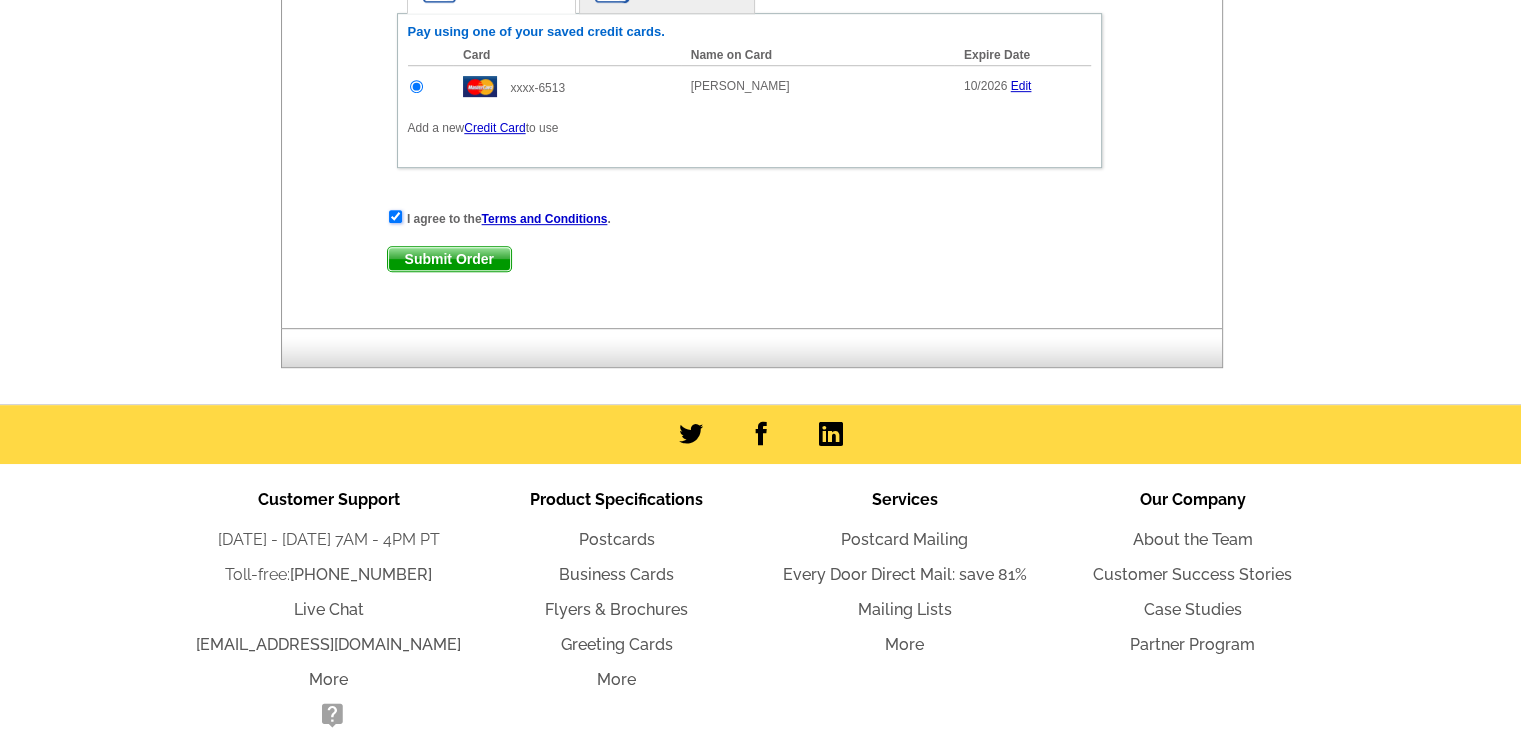 scroll, scrollTop: 1100, scrollLeft: 0, axis: vertical 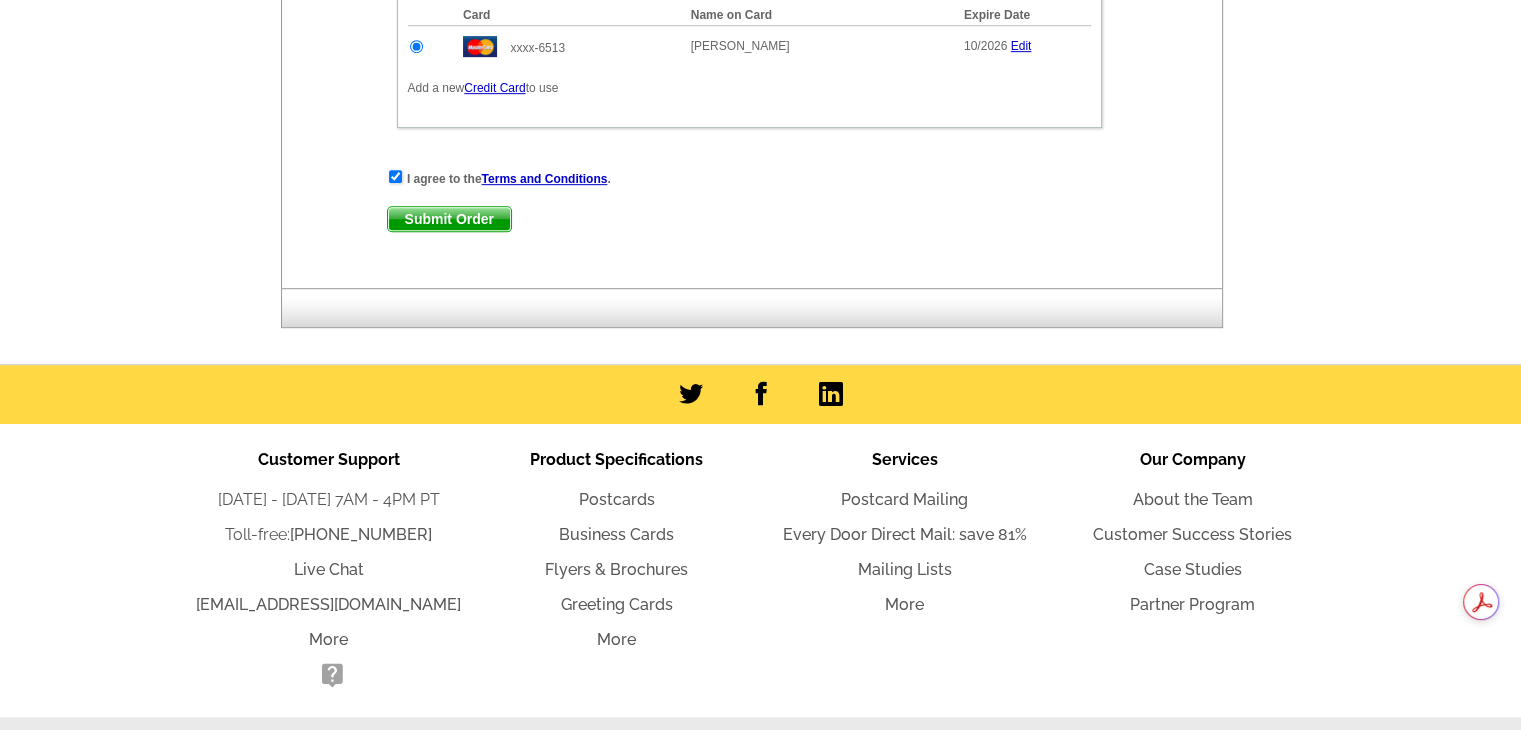 click on "I agree to the
Terms and Conditions
.
Submit Order
Submit Order" at bounding box center (749, 209) 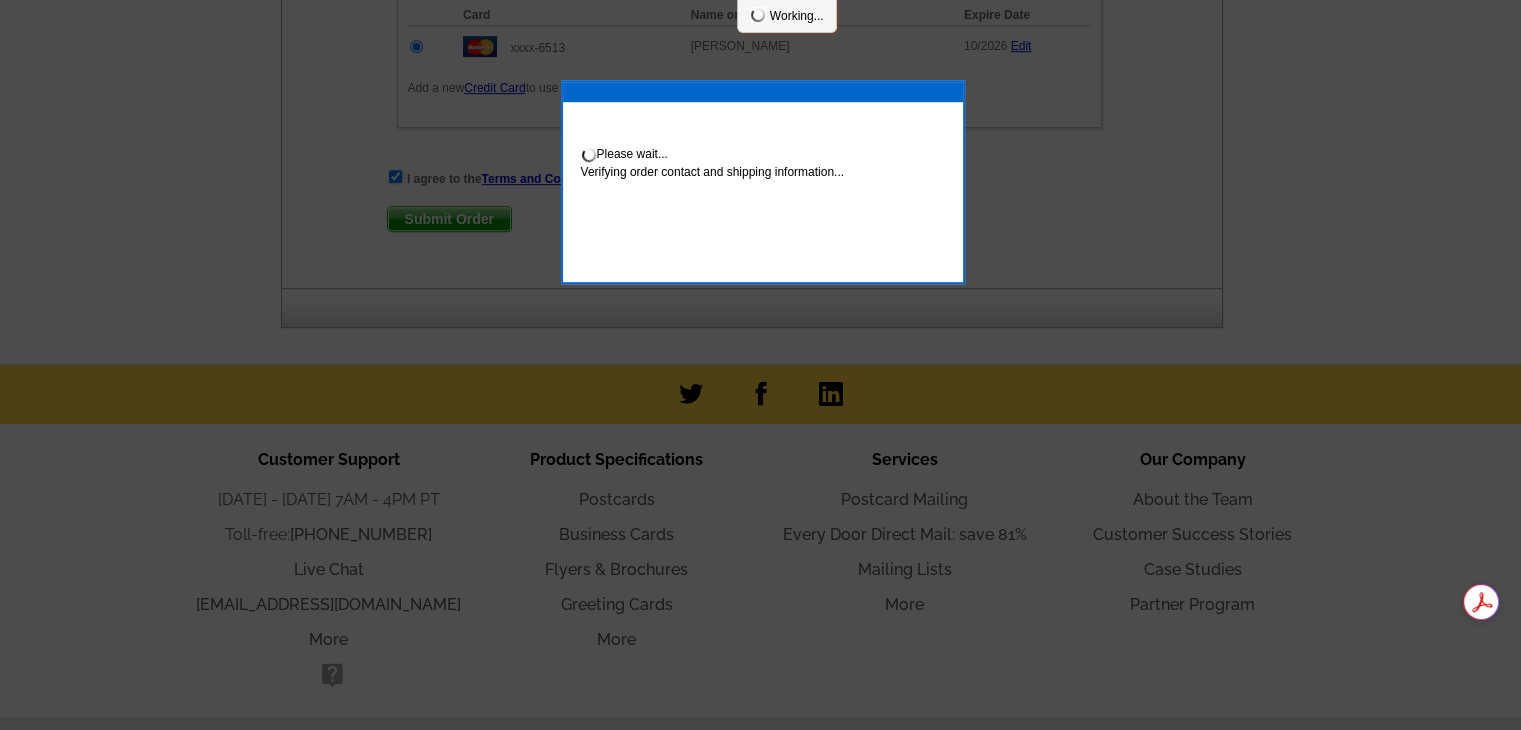 scroll, scrollTop: 1200, scrollLeft: 0, axis: vertical 